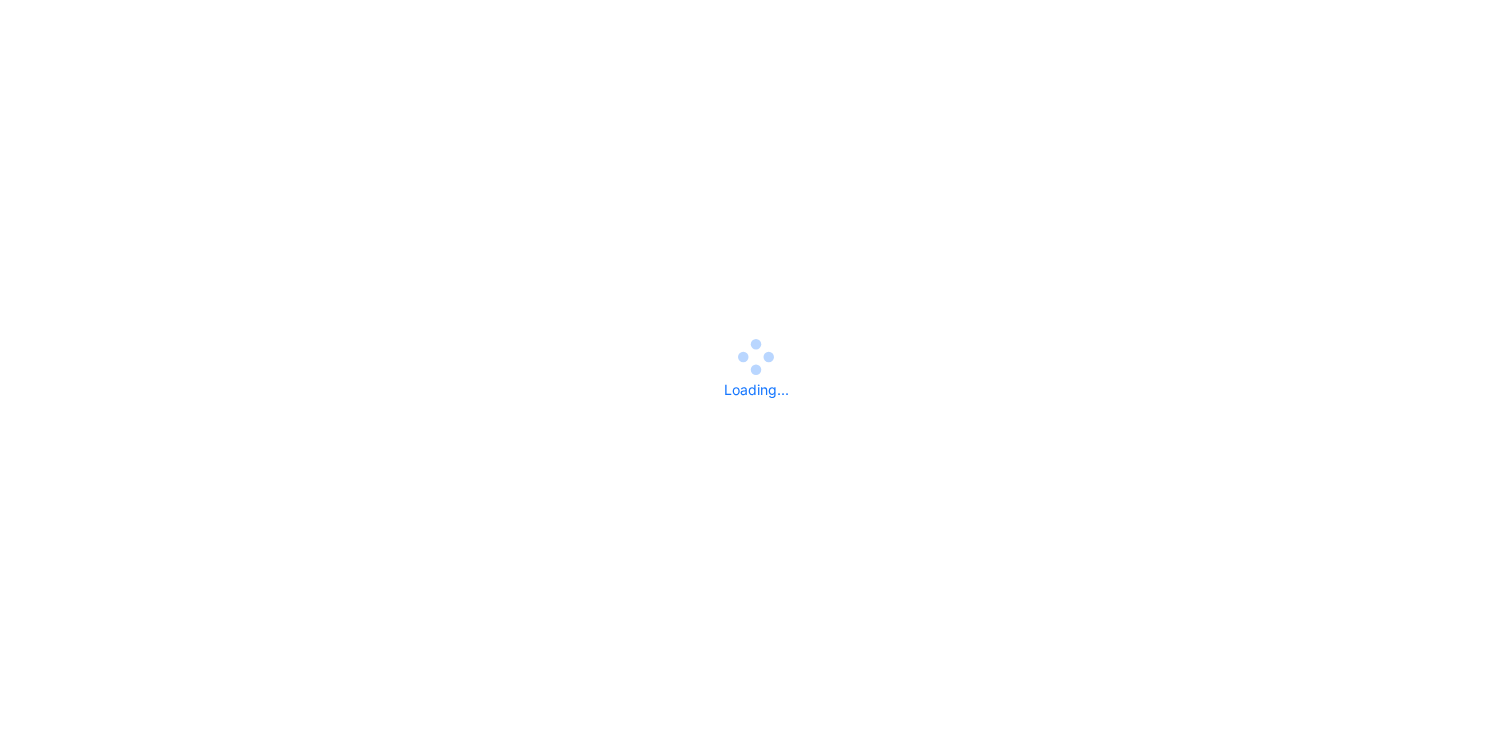 scroll, scrollTop: 0, scrollLeft: 0, axis: both 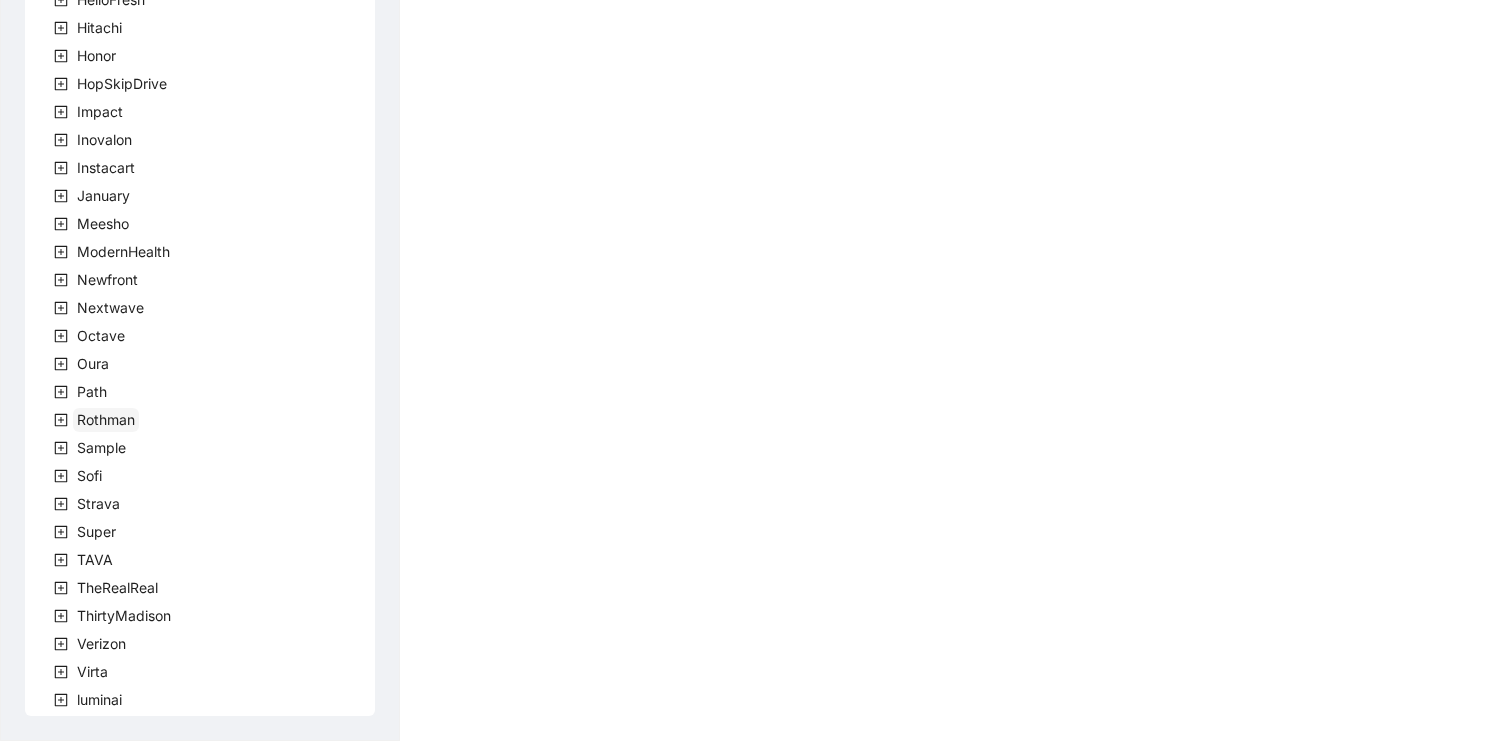 click on "Rothman" at bounding box center [106, 419] 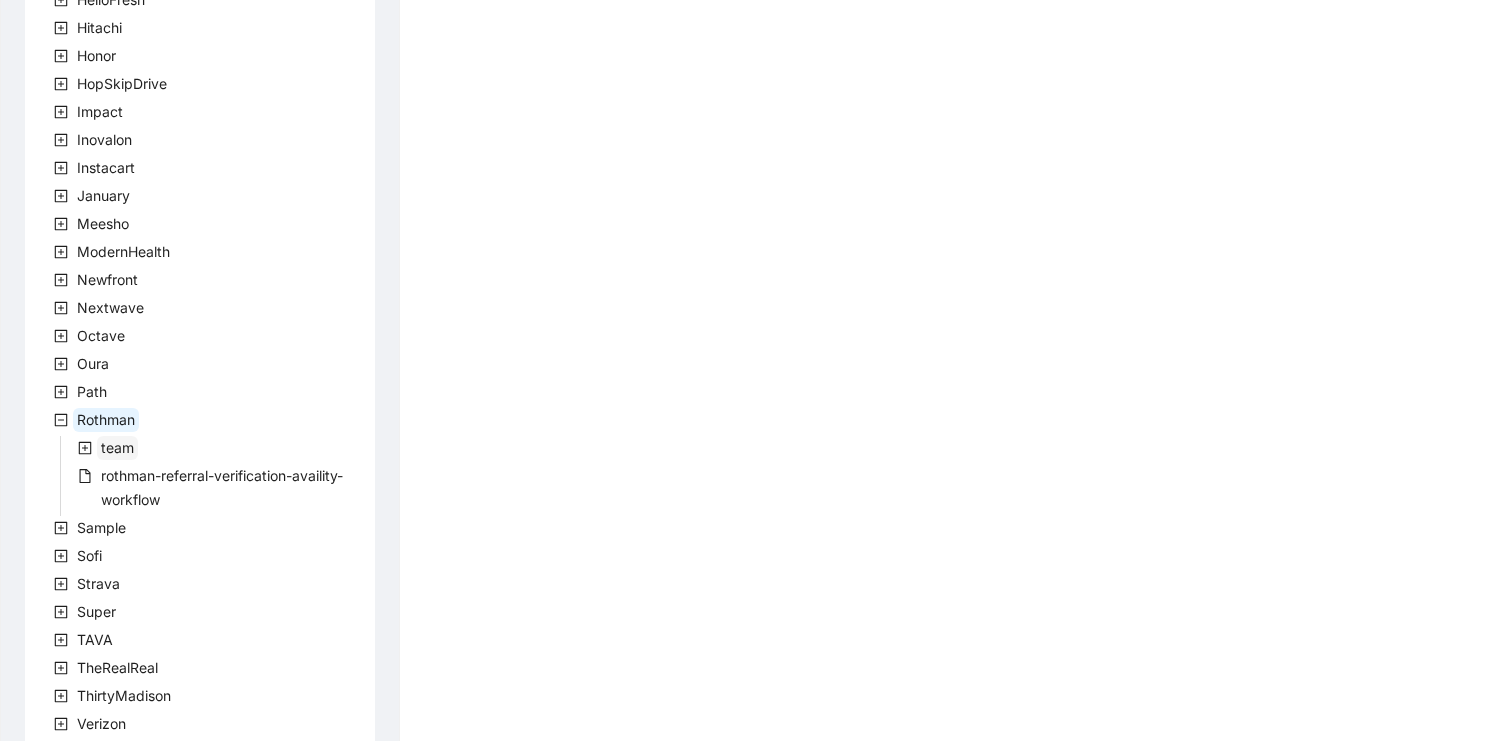 click on "team" at bounding box center [117, 447] 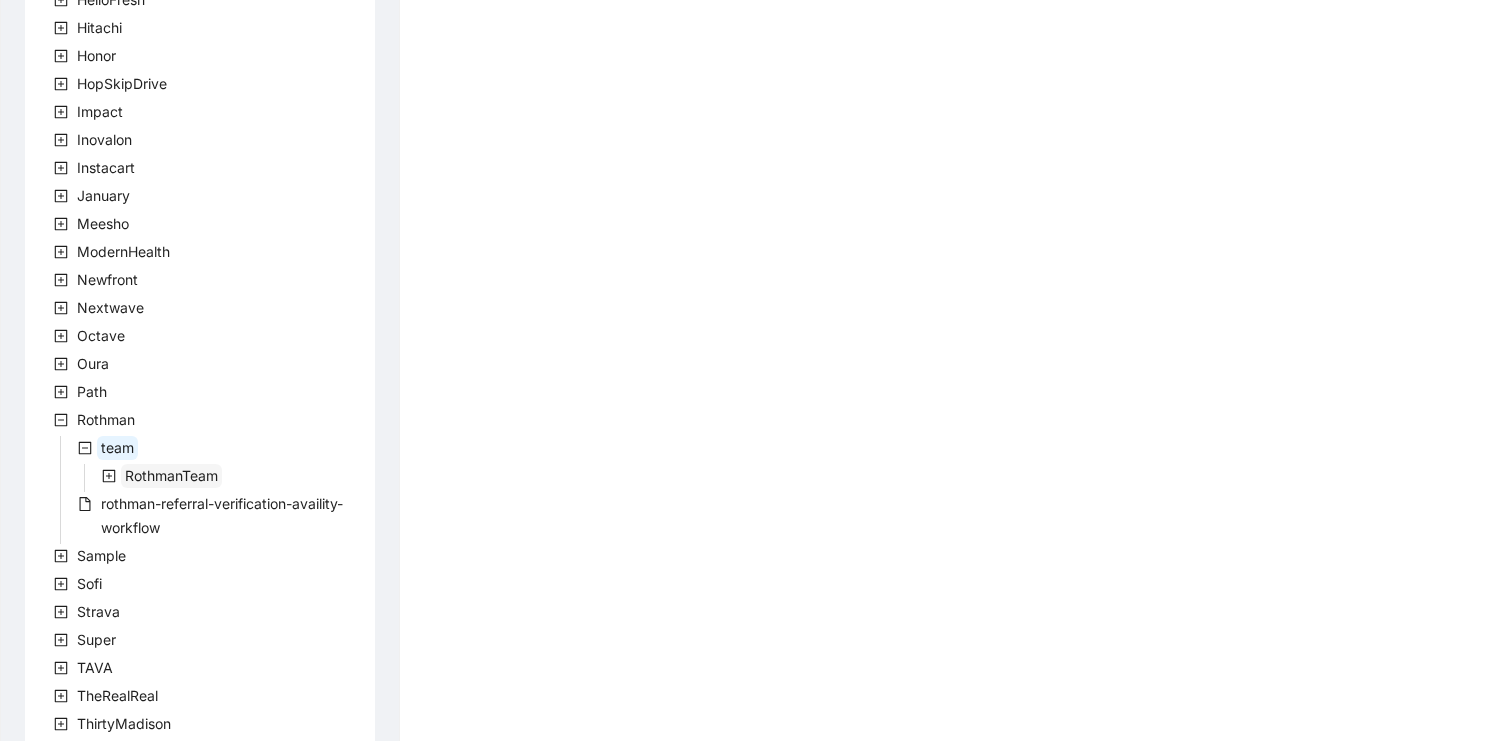click on "RothmanTeam" at bounding box center [171, 475] 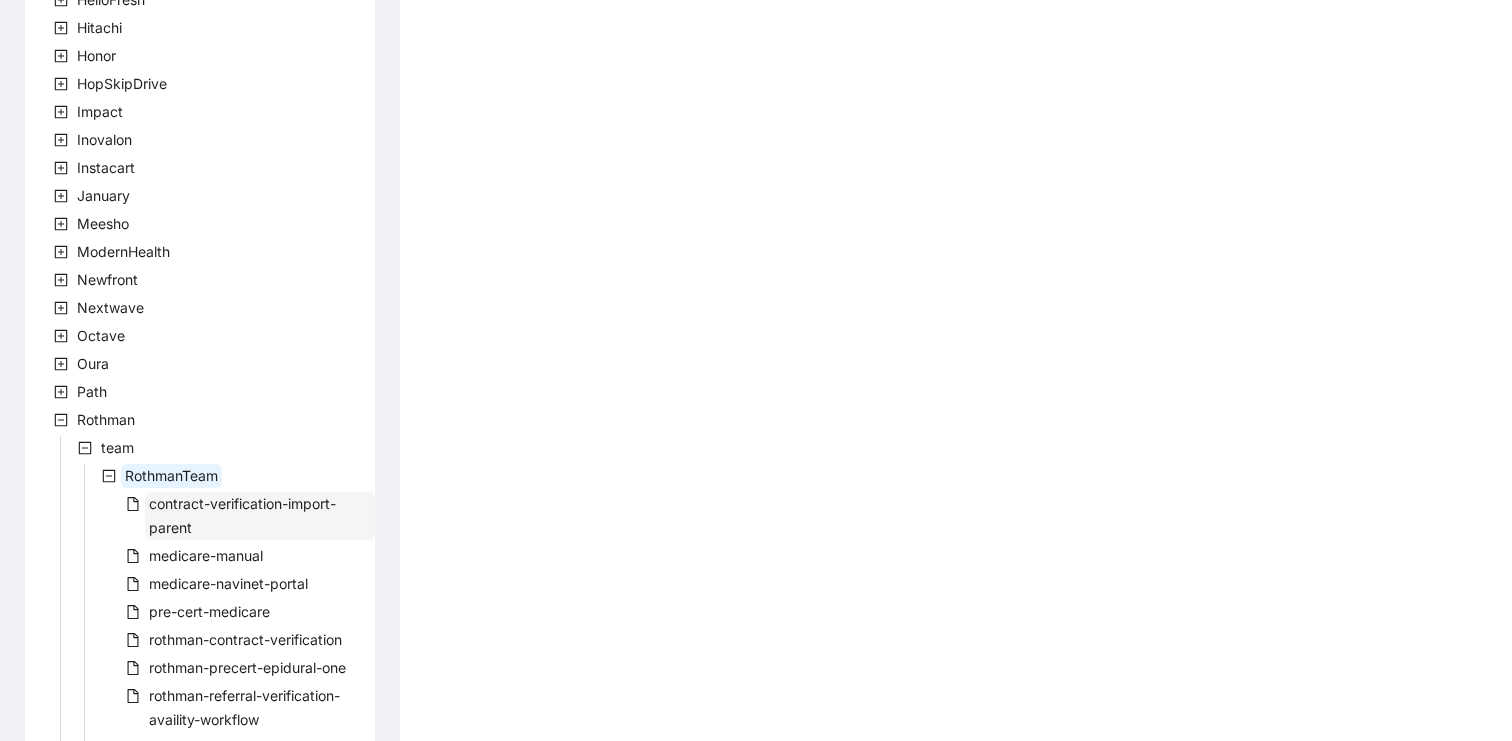 scroll, scrollTop: 623, scrollLeft: 0, axis: vertical 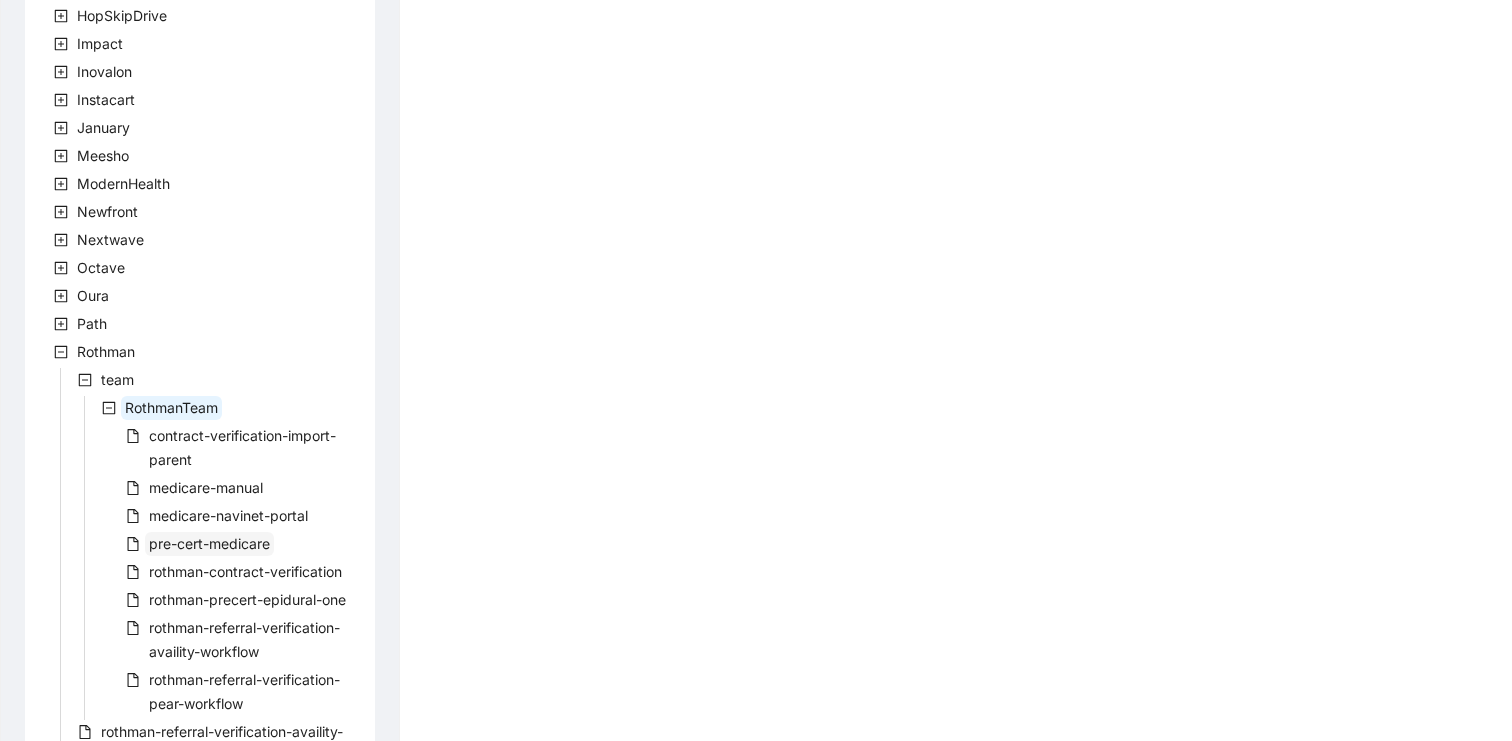 click on "pre-cert-medicare" at bounding box center [209, 543] 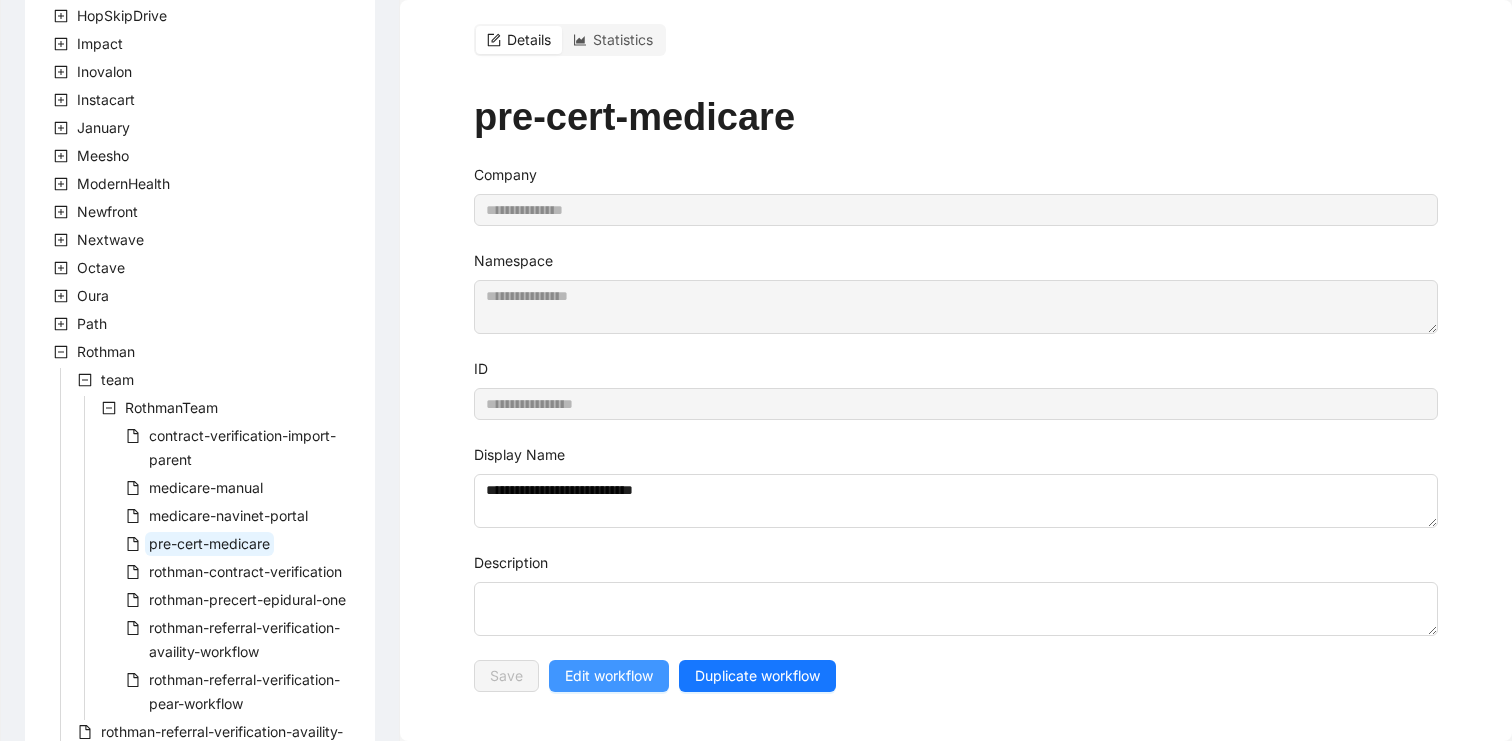 click on "Edit workflow" at bounding box center [609, 676] 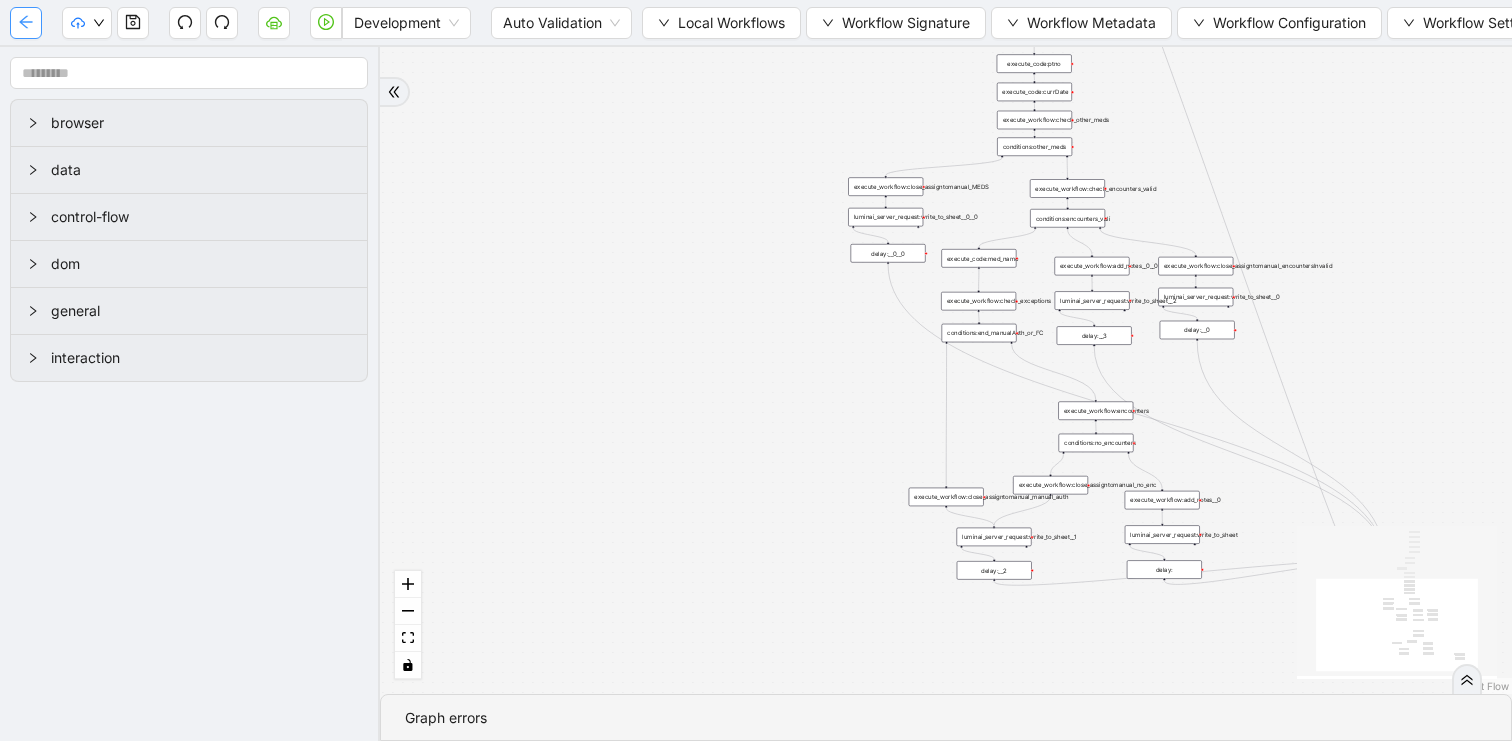 click 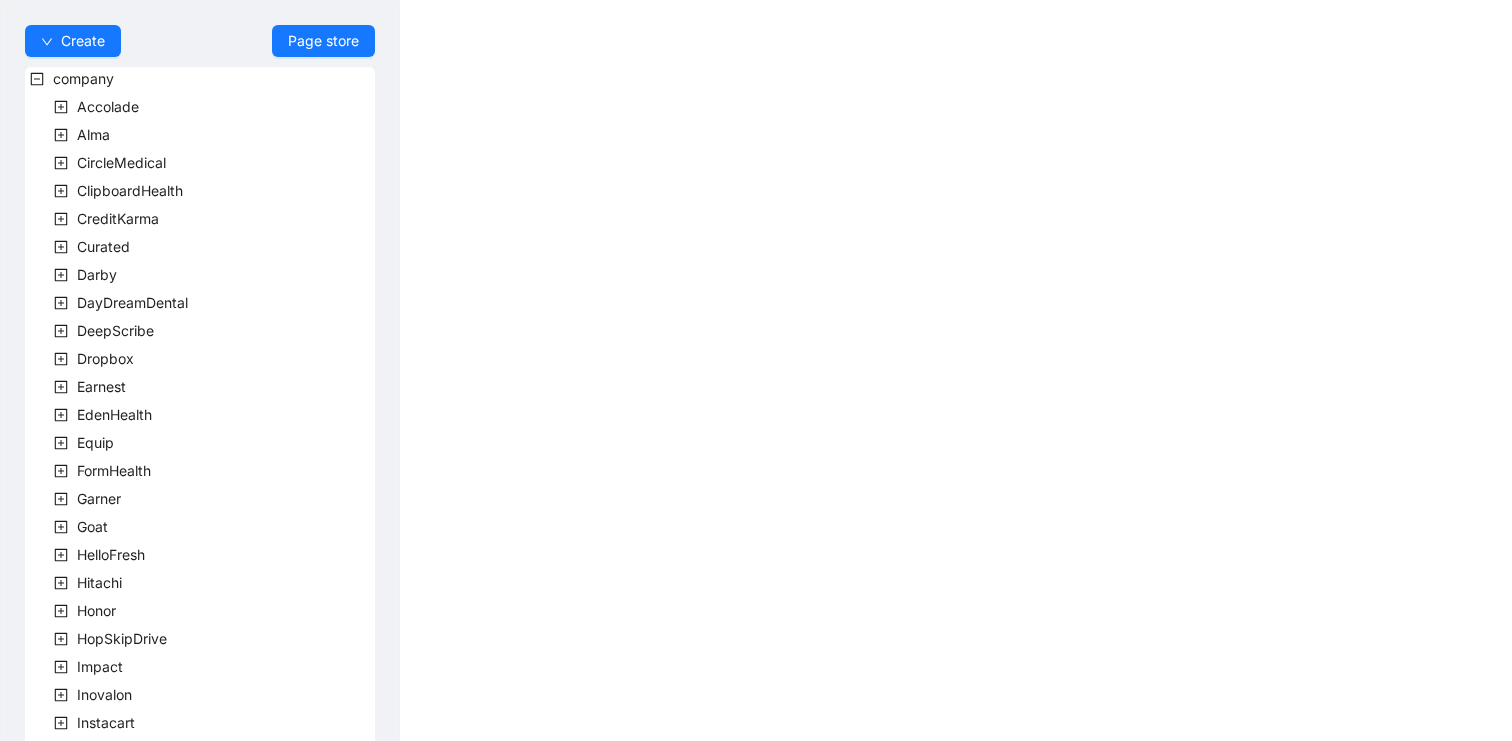 scroll, scrollTop: 555, scrollLeft: 0, axis: vertical 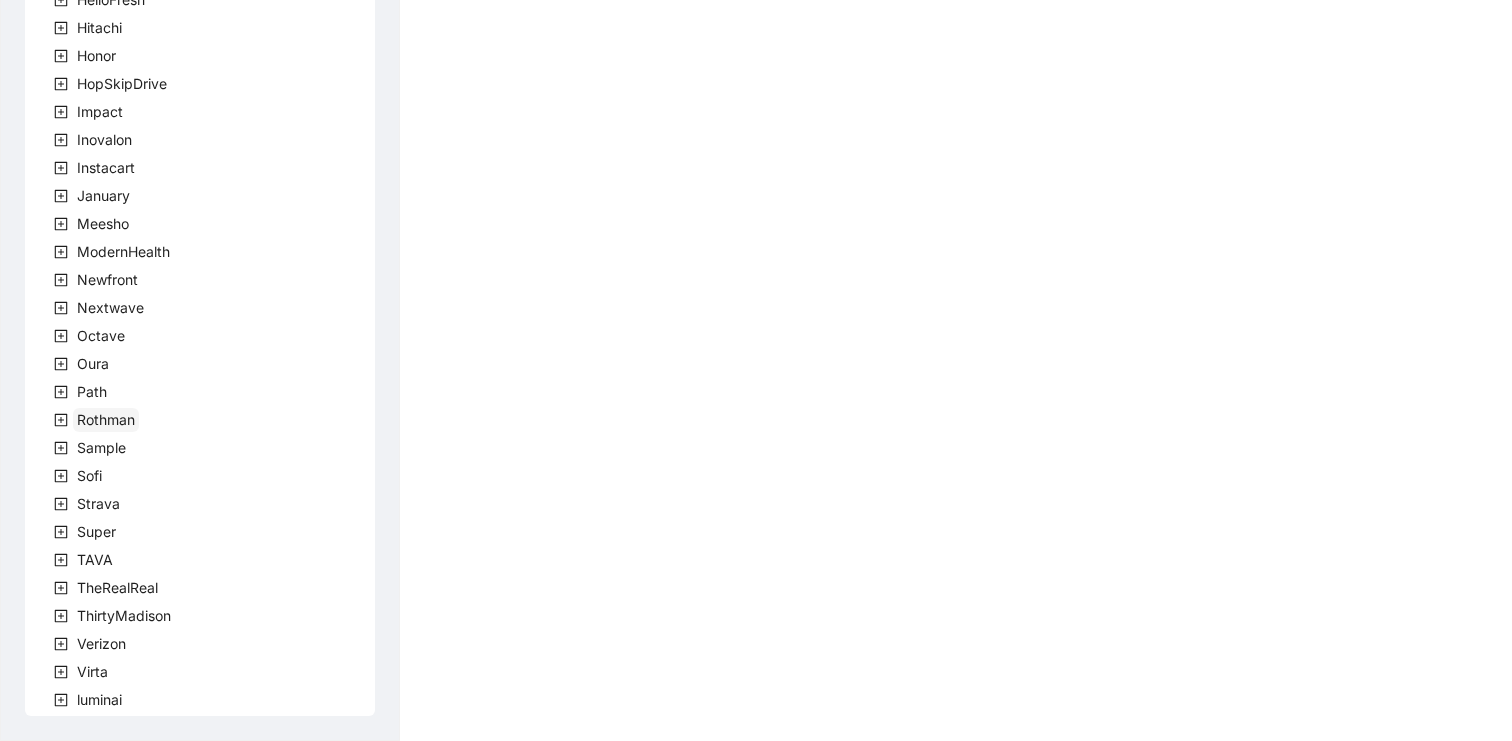 click on "Rothman" at bounding box center [106, 419] 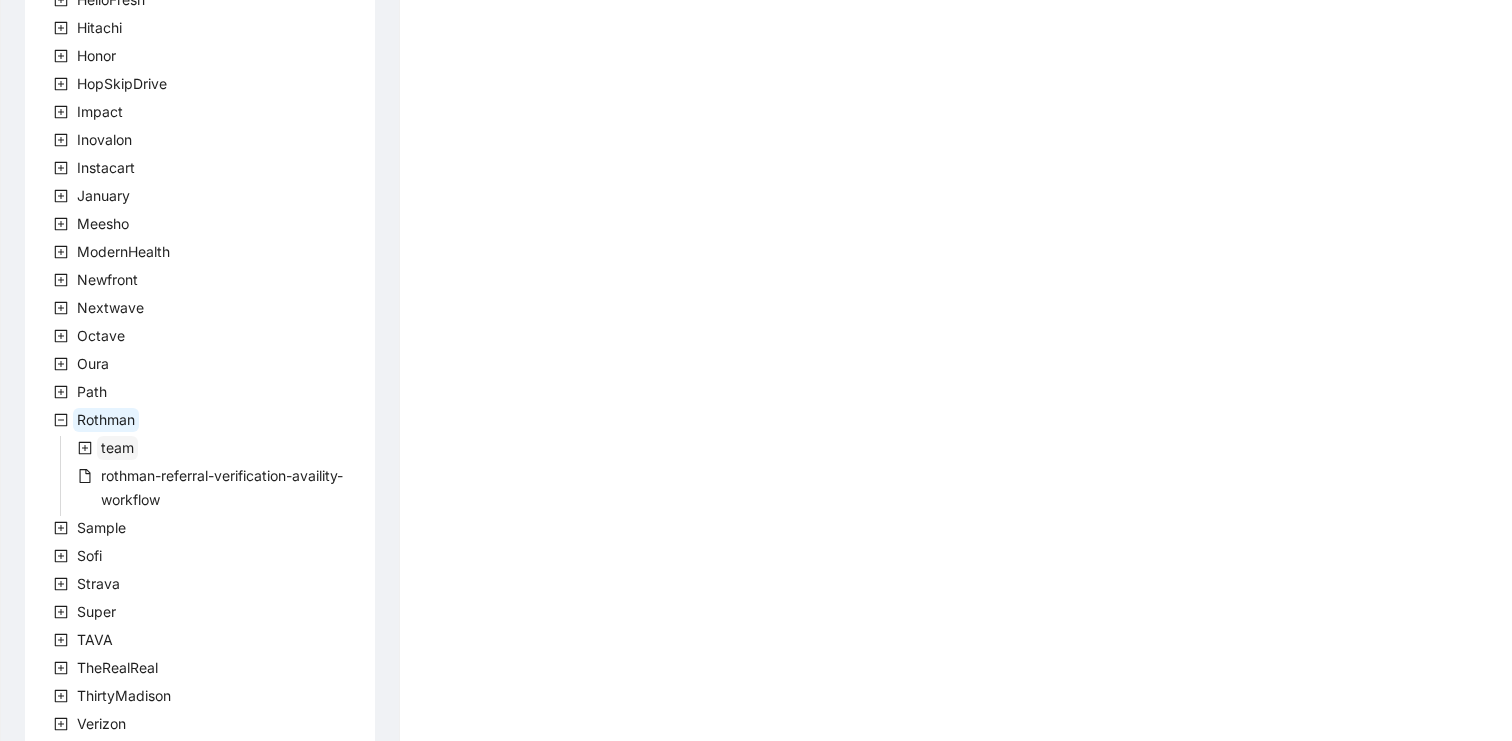 click on "team" at bounding box center [117, 447] 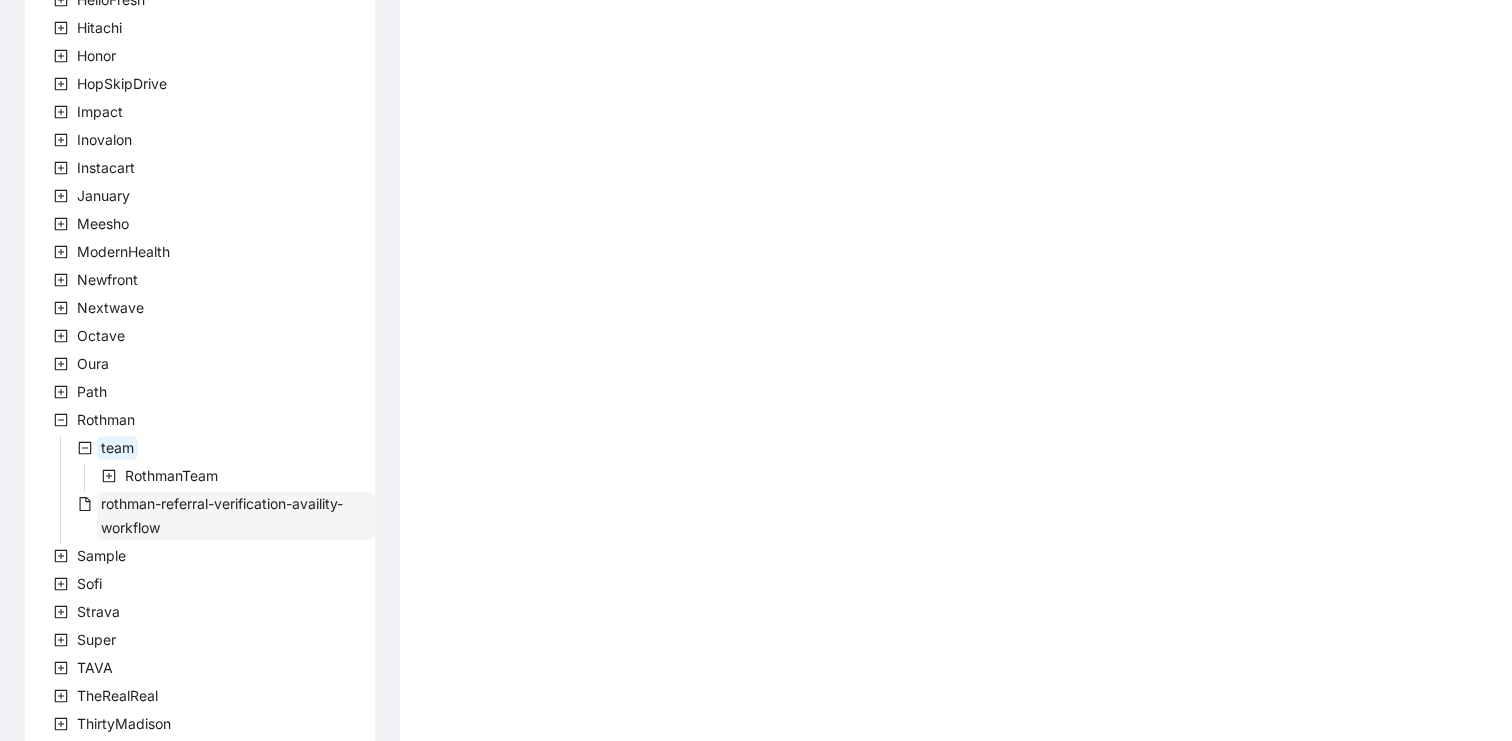click on "RothmanTeam" at bounding box center [171, 475] 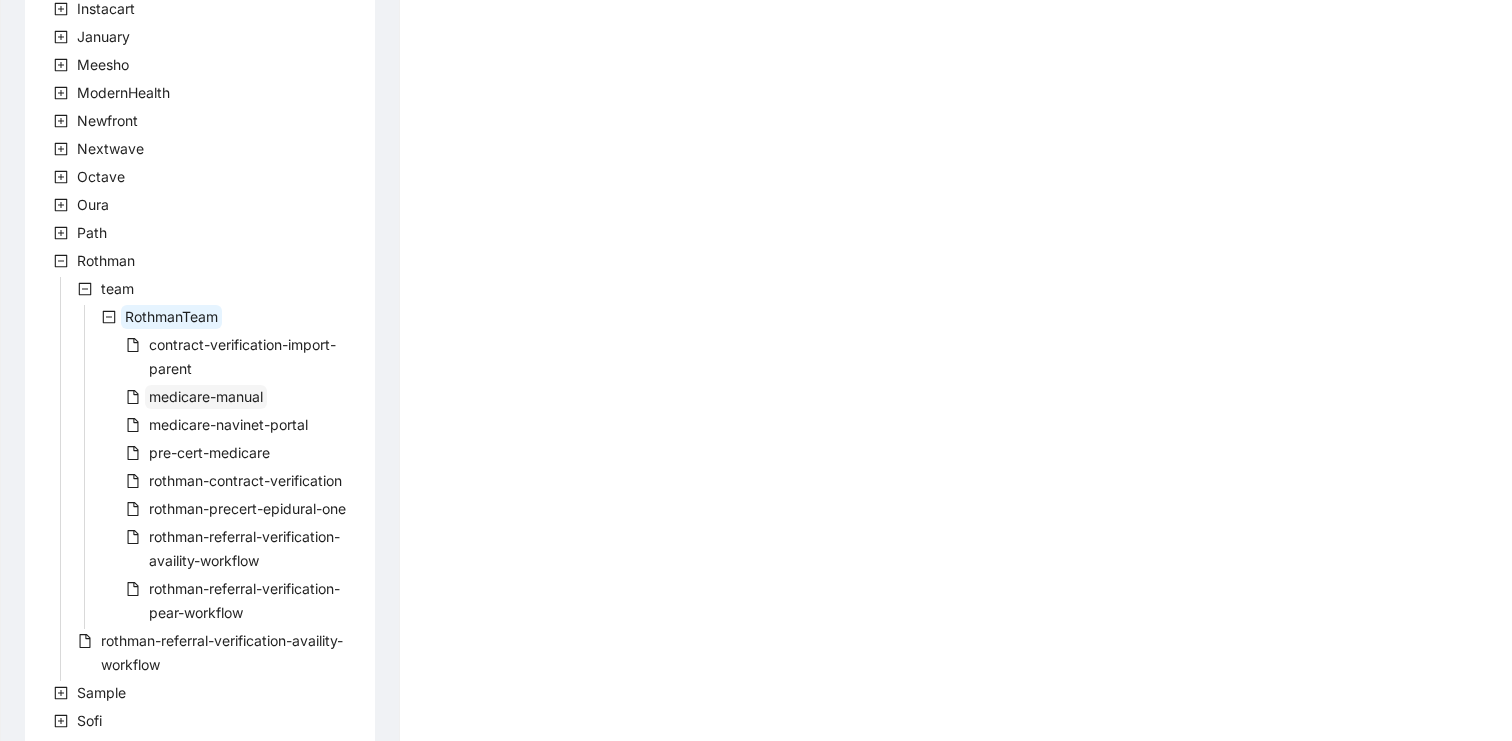 scroll, scrollTop: 781, scrollLeft: 0, axis: vertical 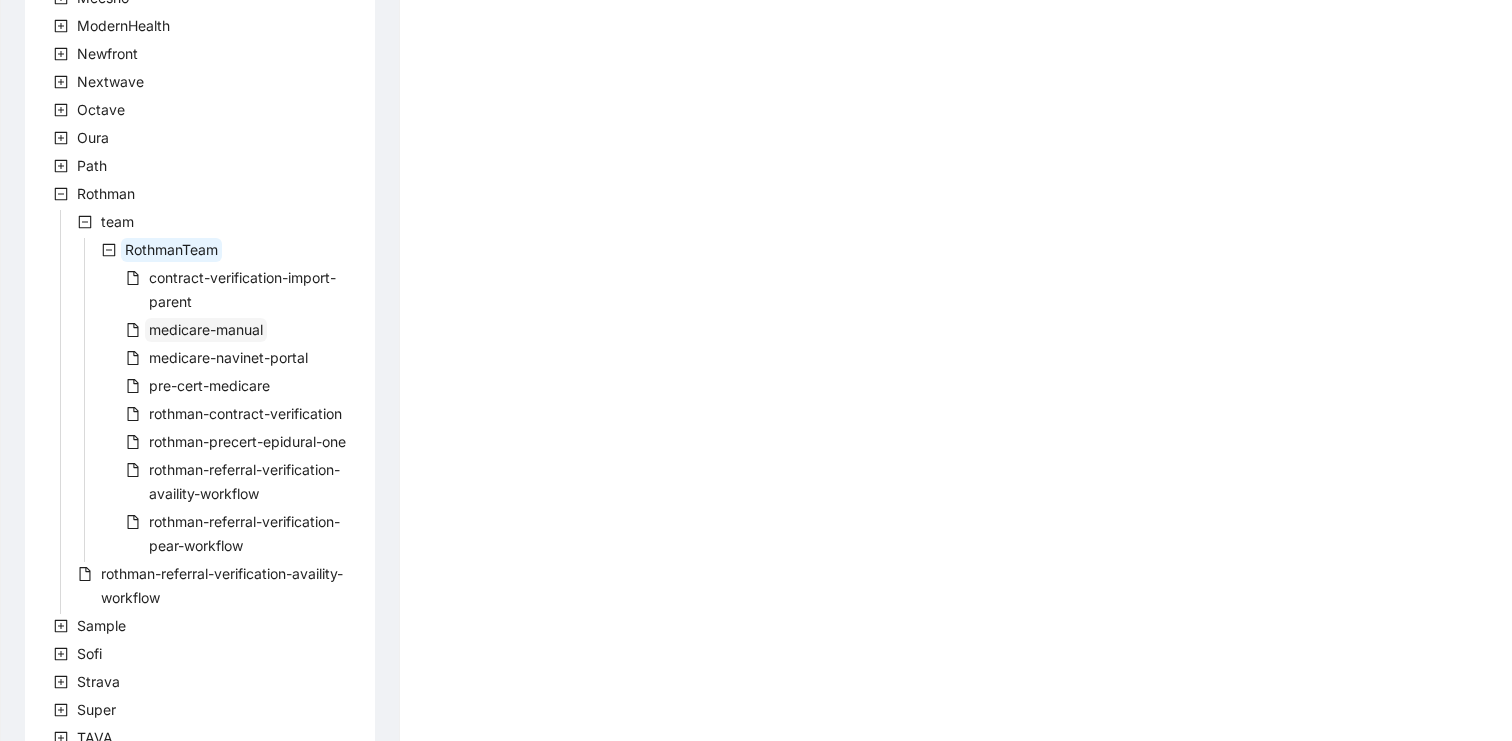 click on "medicare-manual" at bounding box center [206, 329] 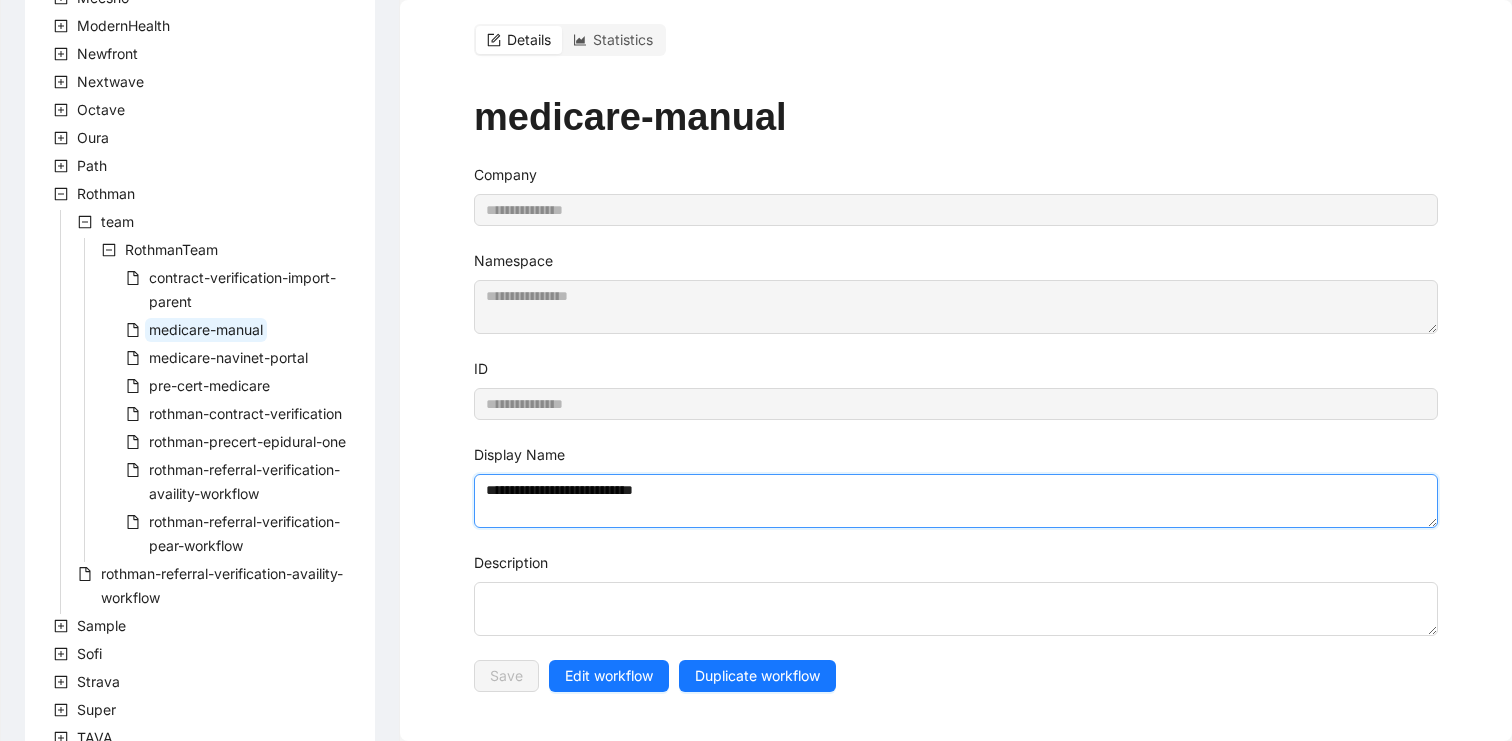 click on "**********" at bounding box center (956, 501) 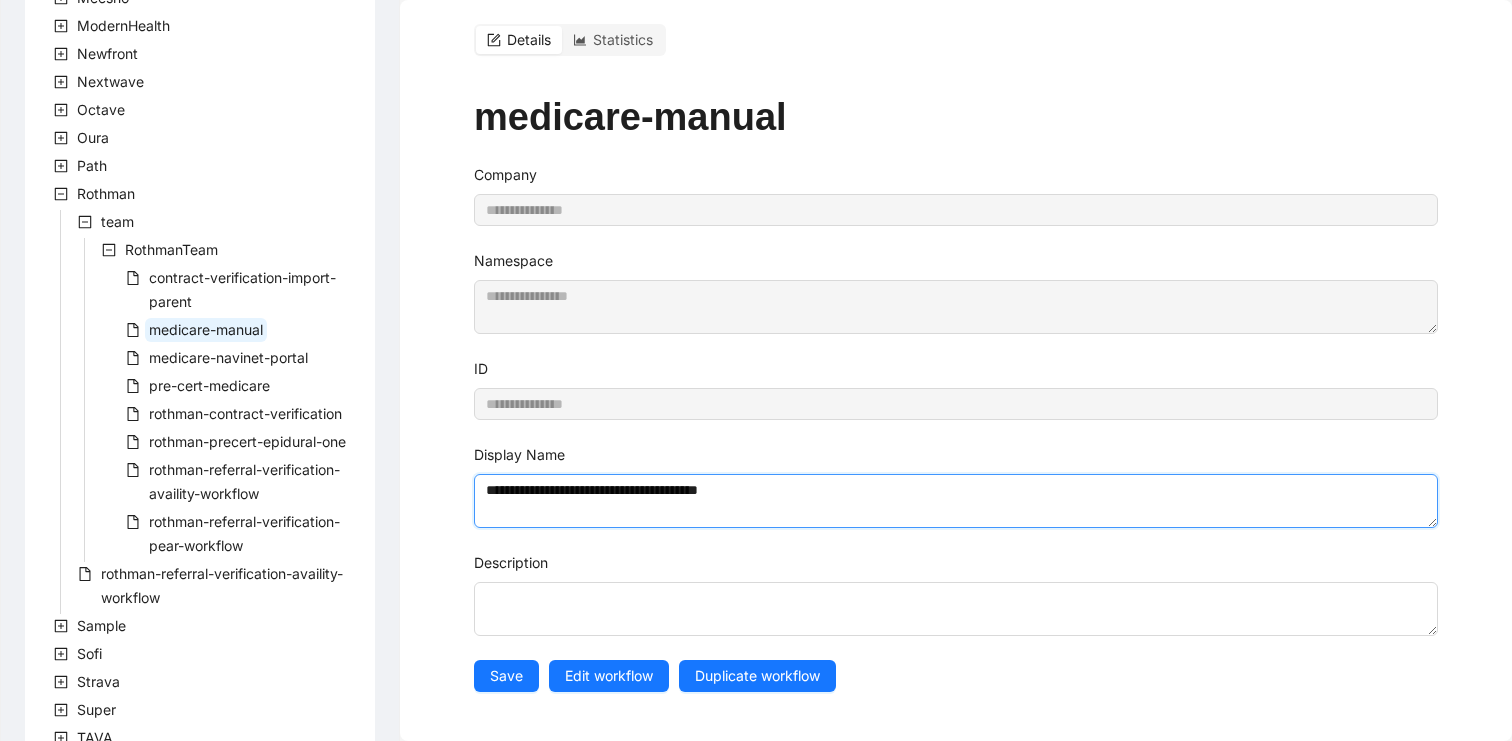 type on "**********" 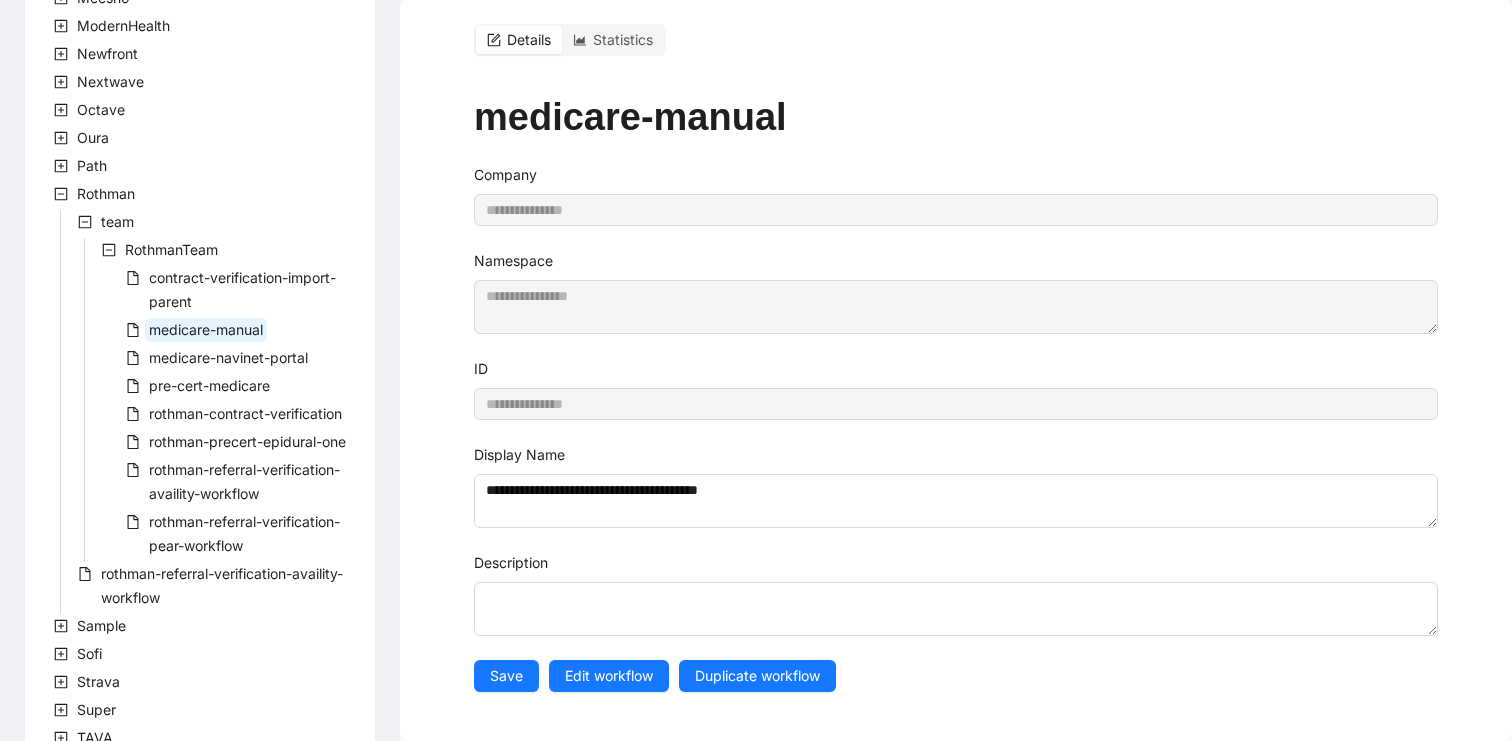 click on "Save Edit workflow Duplicate workflow" at bounding box center [956, 676] 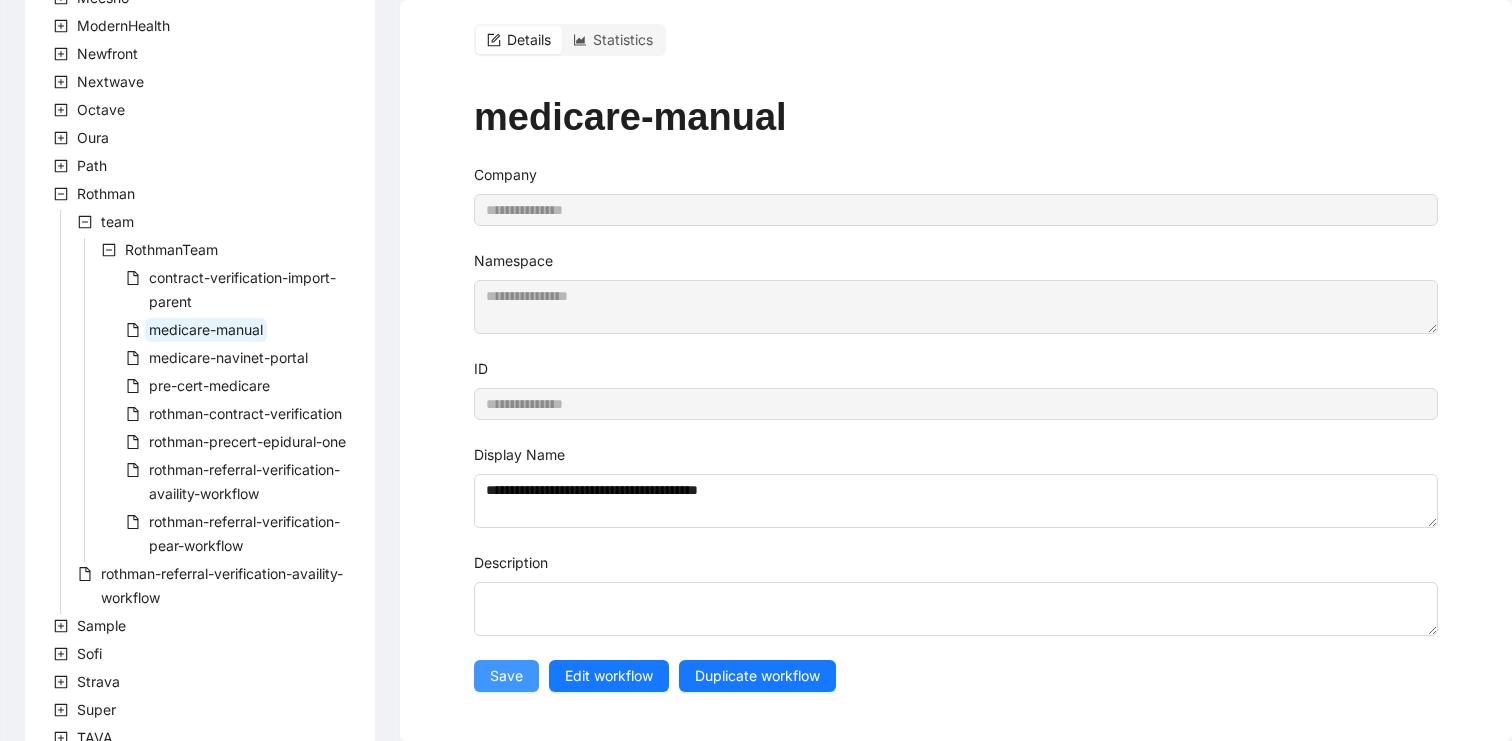 click on "Save" at bounding box center (506, 676) 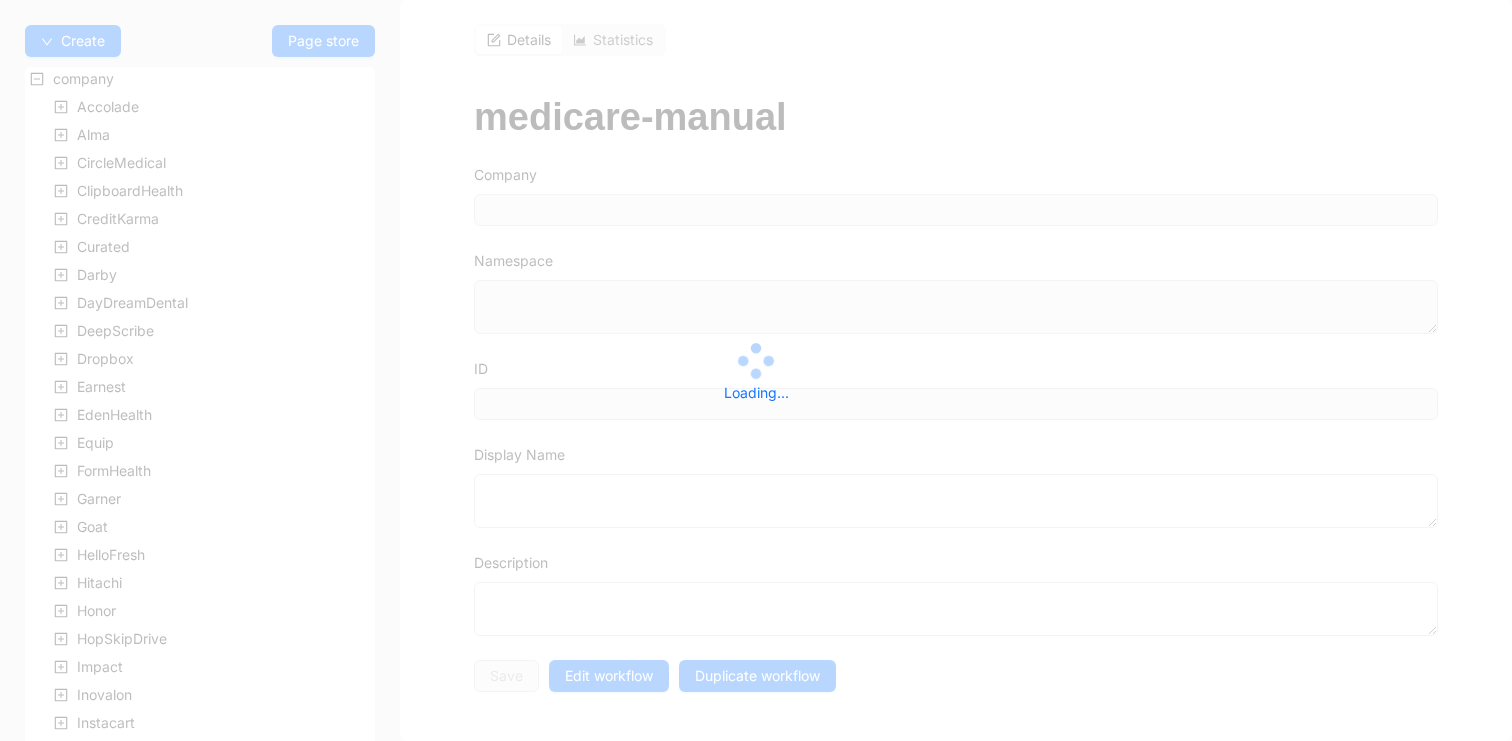 type on "**********" 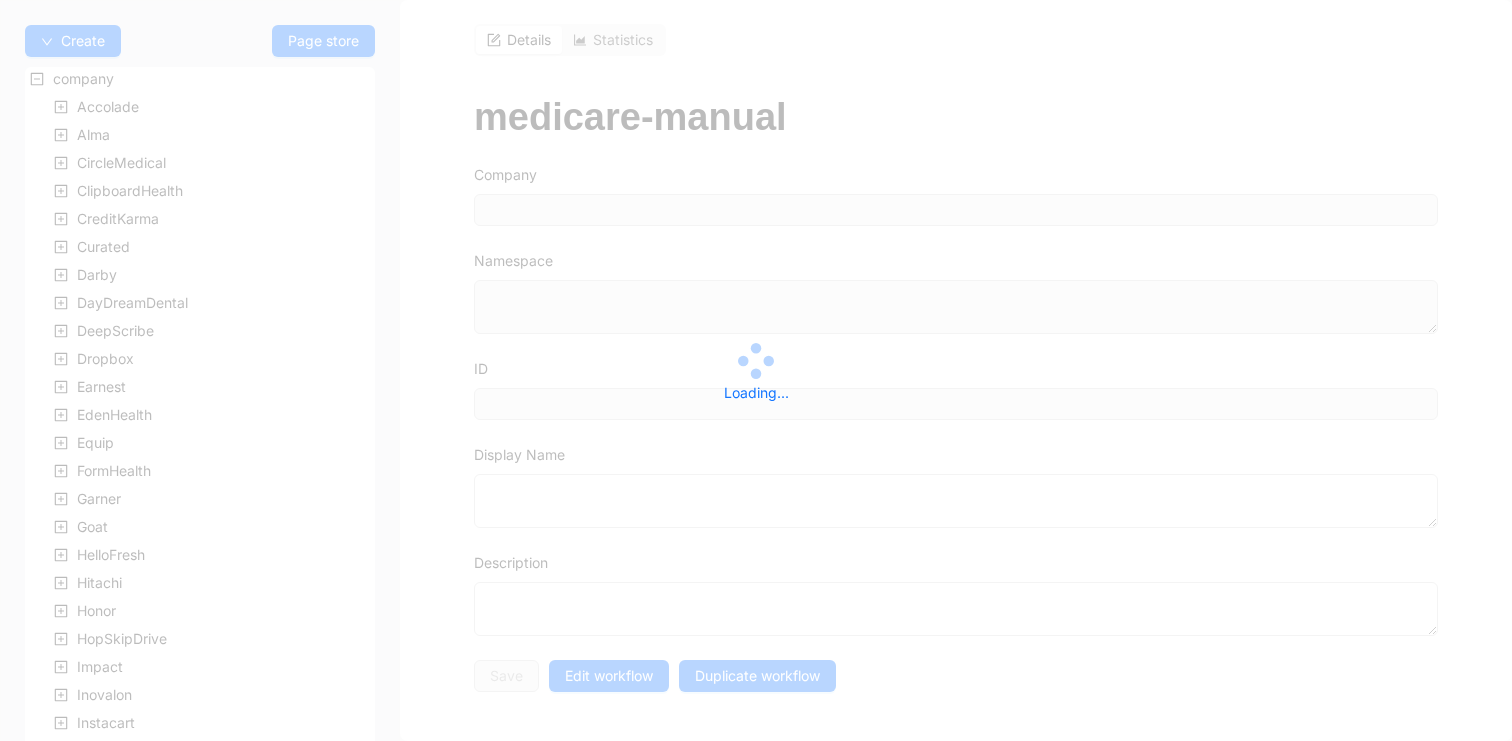 type on "**********" 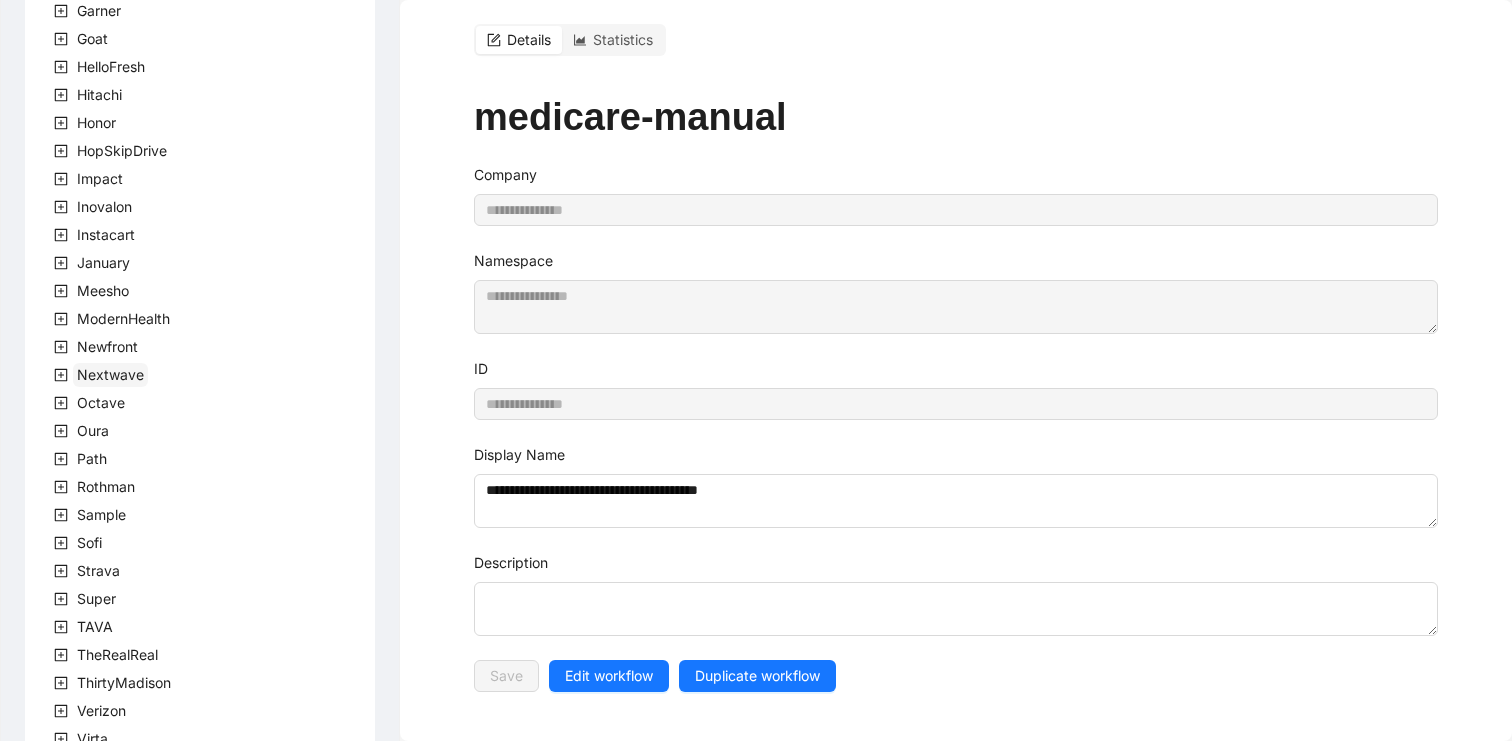 scroll, scrollTop: 497, scrollLeft: 0, axis: vertical 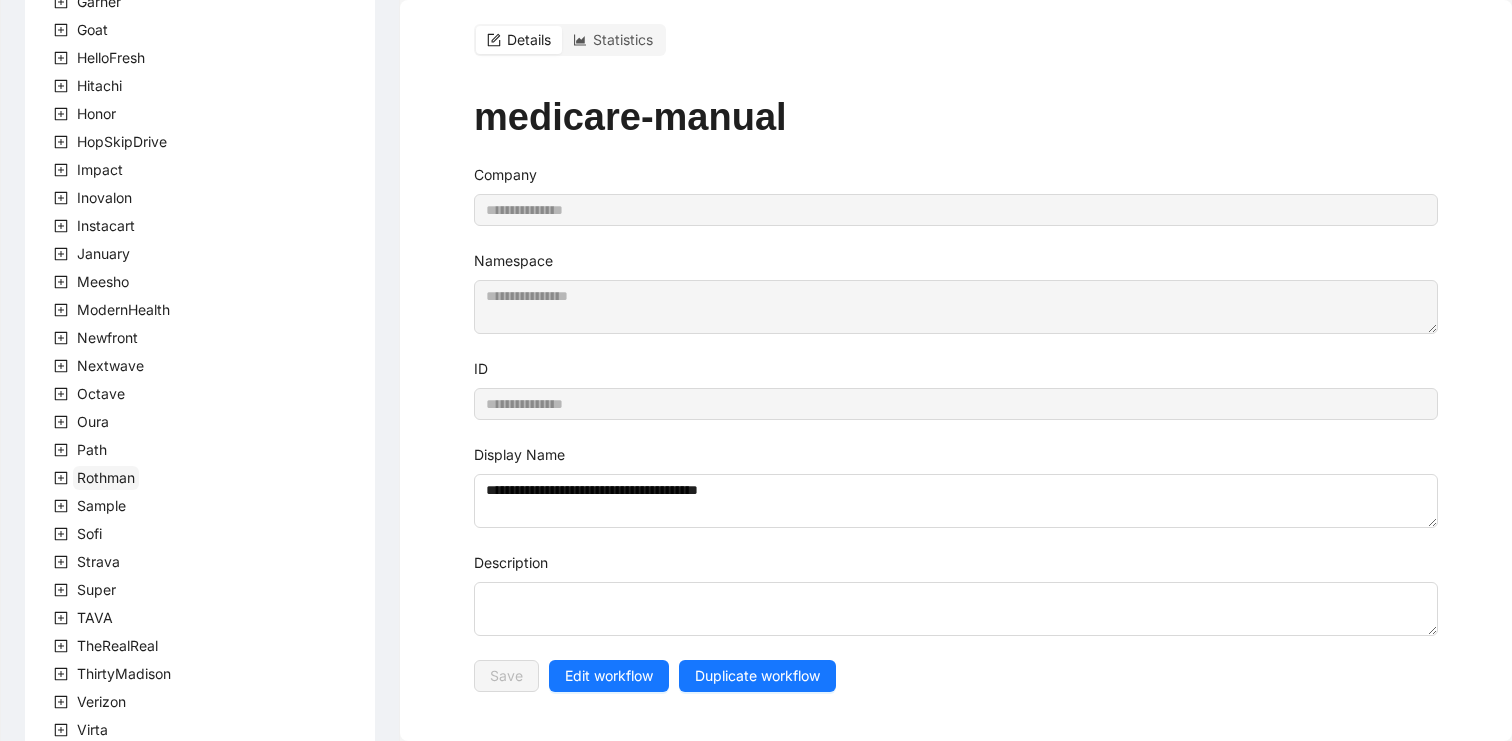 click on "Rothman" at bounding box center (106, 477) 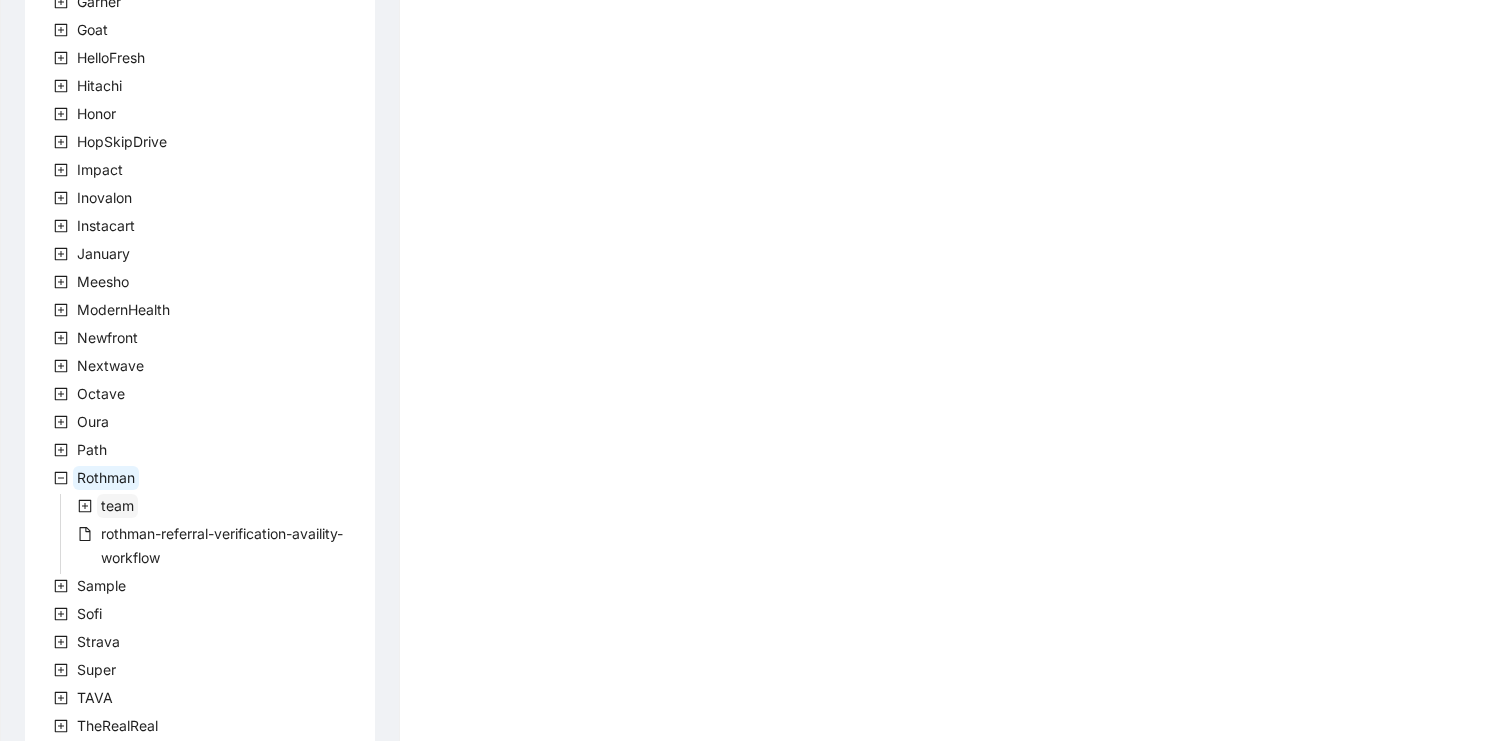 click on "team" at bounding box center (117, 505) 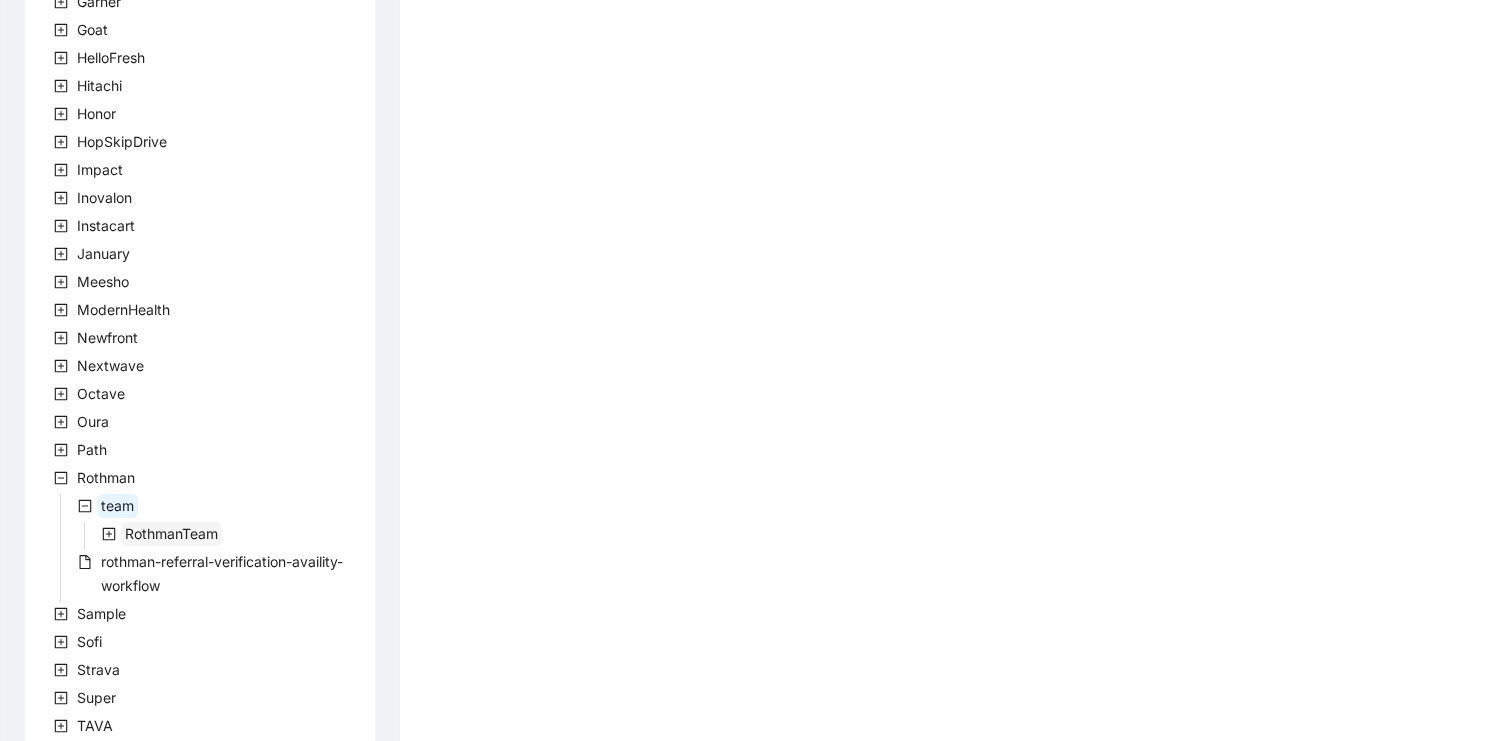 click on "RothmanTeam" at bounding box center [171, 533] 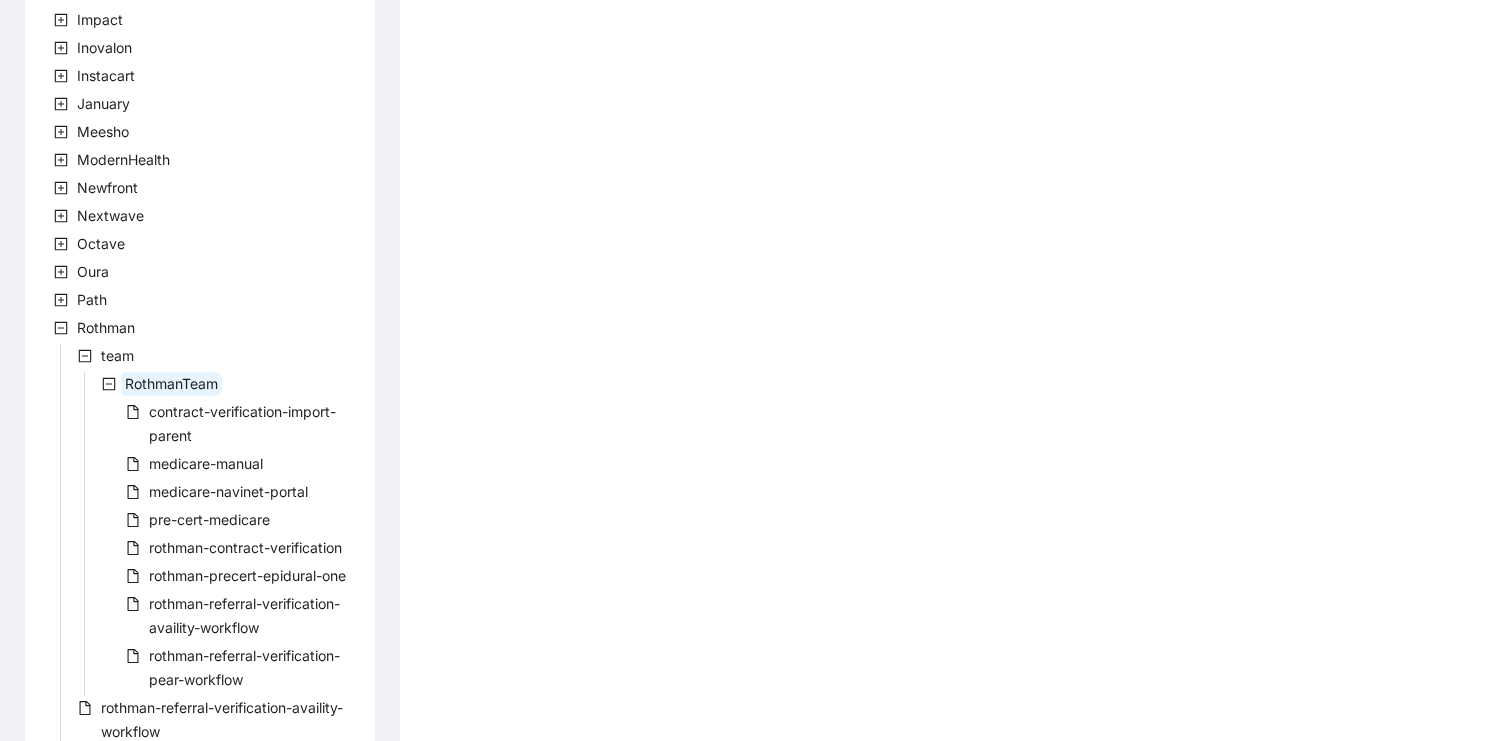 scroll, scrollTop: 664, scrollLeft: 0, axis: vertical 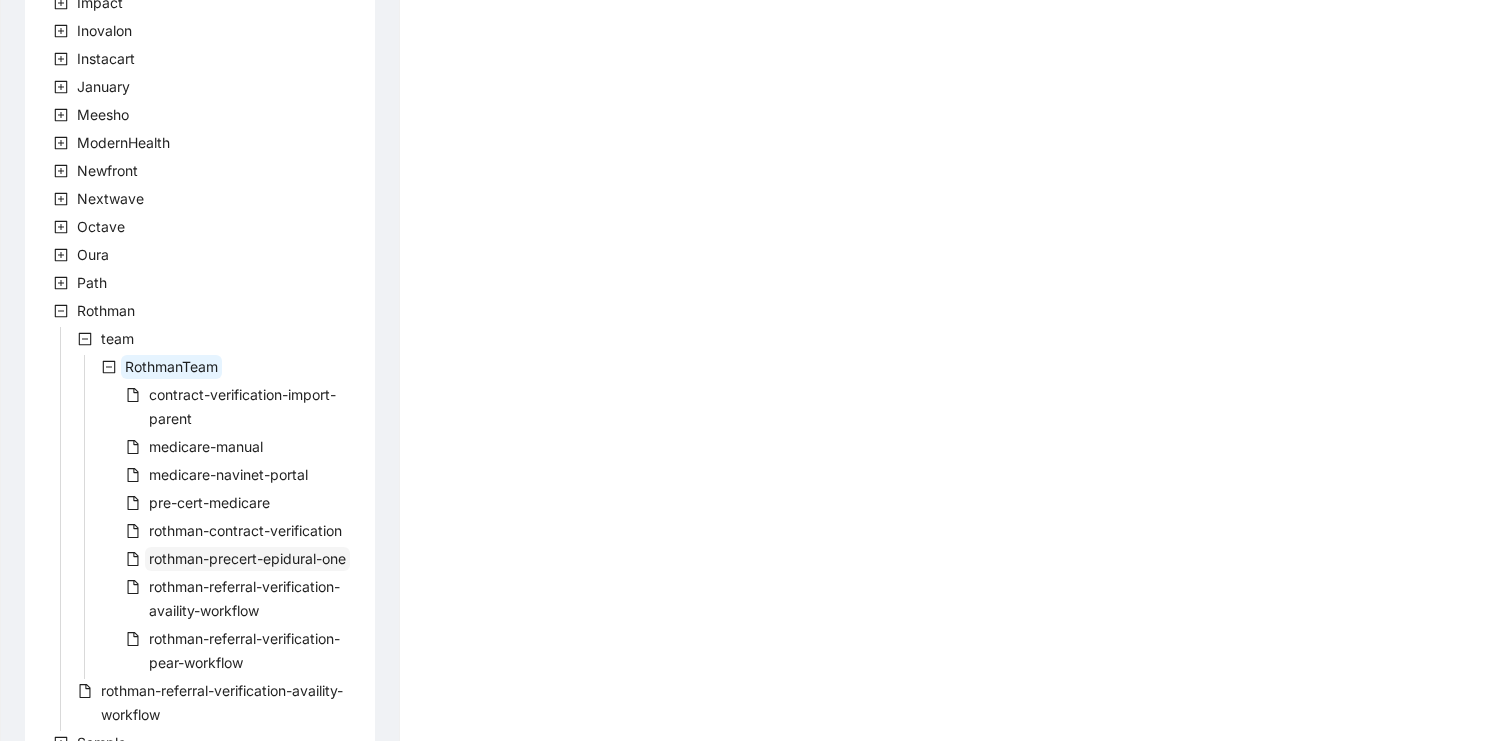 click on "rothman-precert-epidural-one" at bounding box center (247, 558) 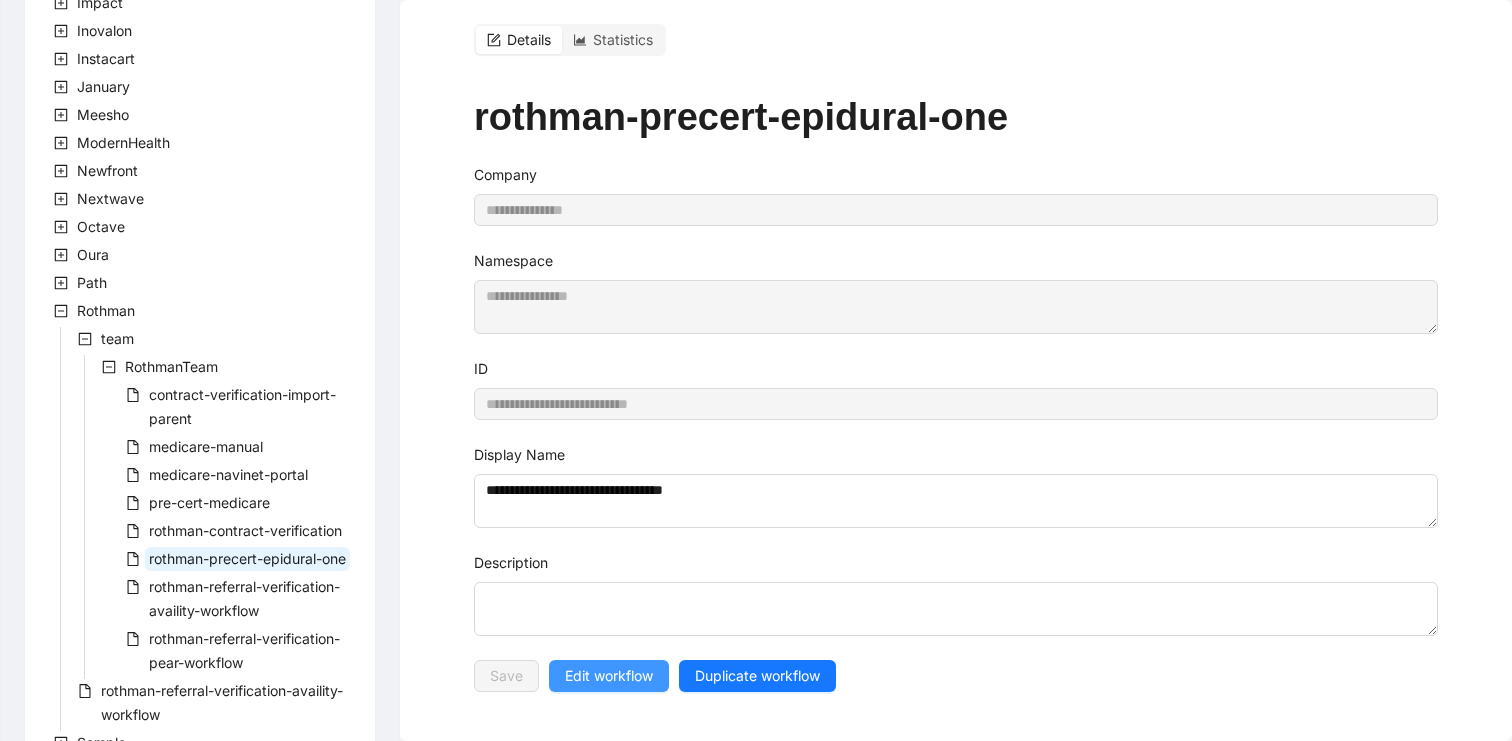 click on "Edit workflow" at bounding box center (609, 676) 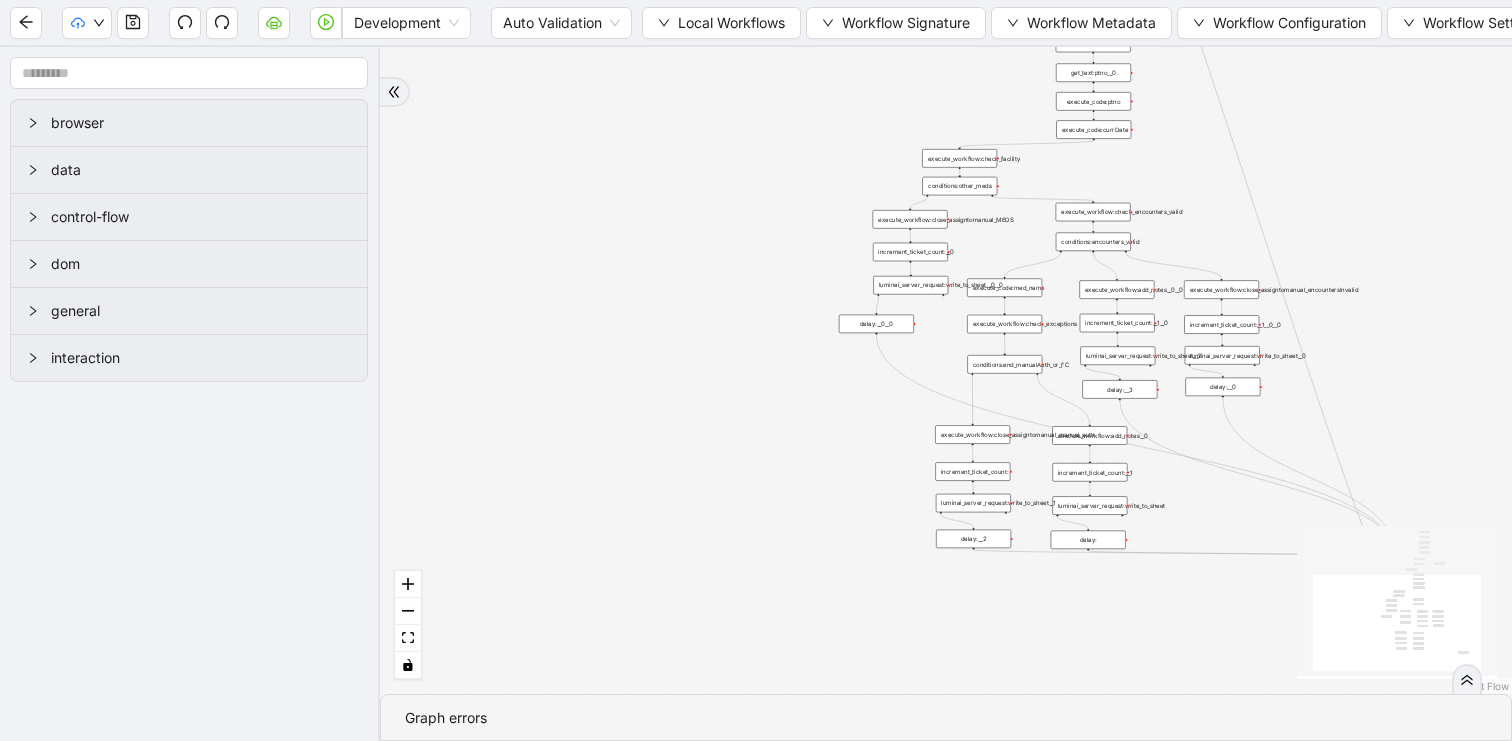 click on "Development Auto Validation Local Workflows Workflow Signature Workflow Metadata Workflow Configuration Workflow Settings" at bounding box center [756, 22] 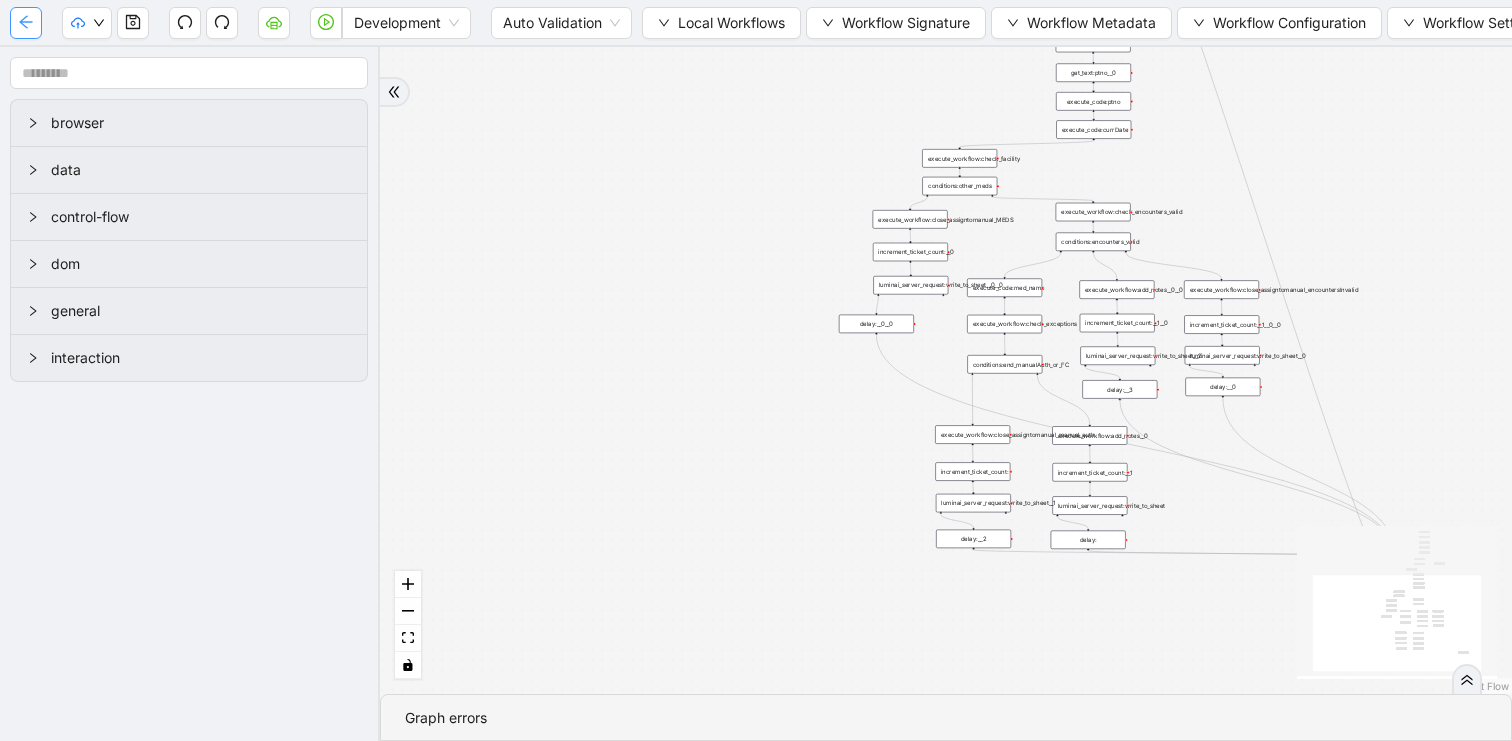 click at bounding box center (26, 23) 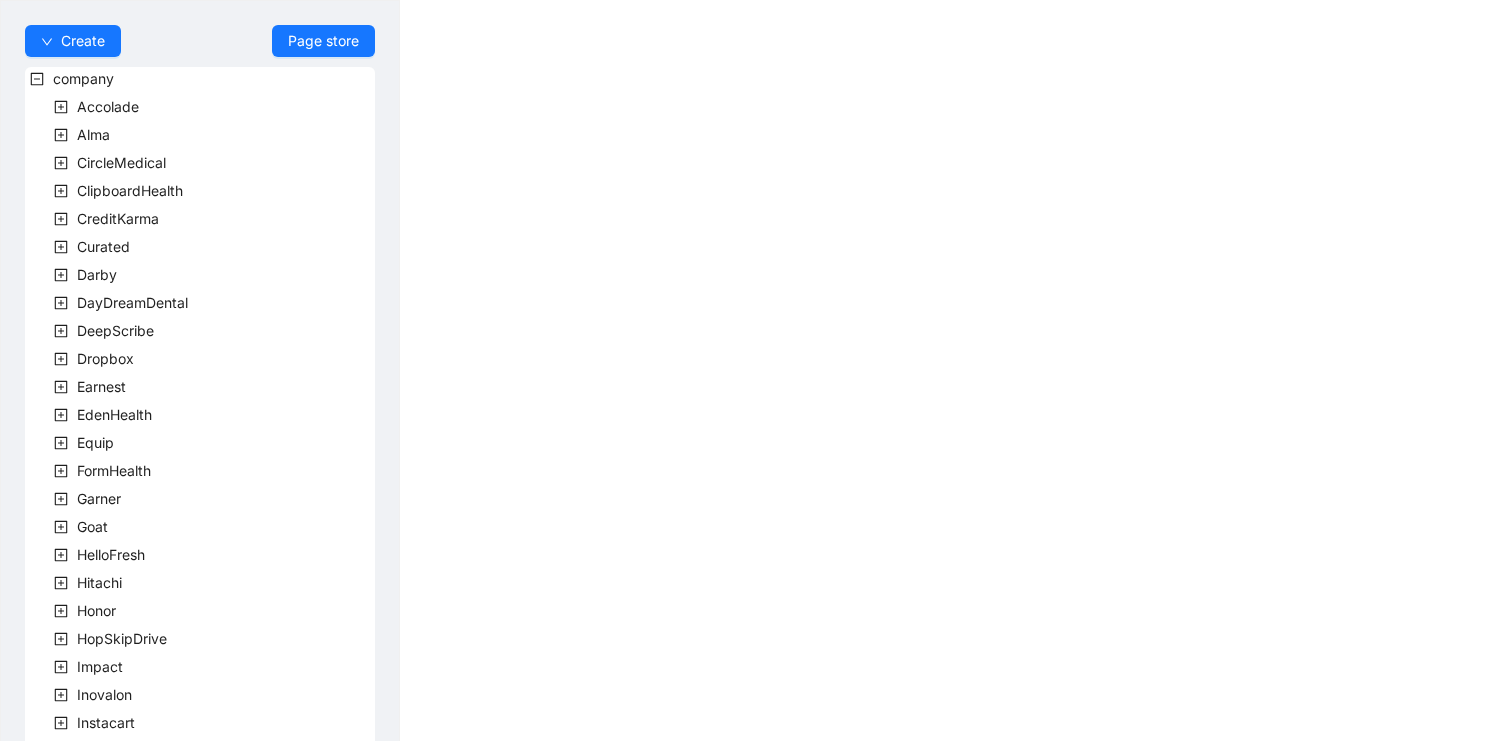 scroll, scrollTop: 555, scrollLeft: 0, axis: vertical 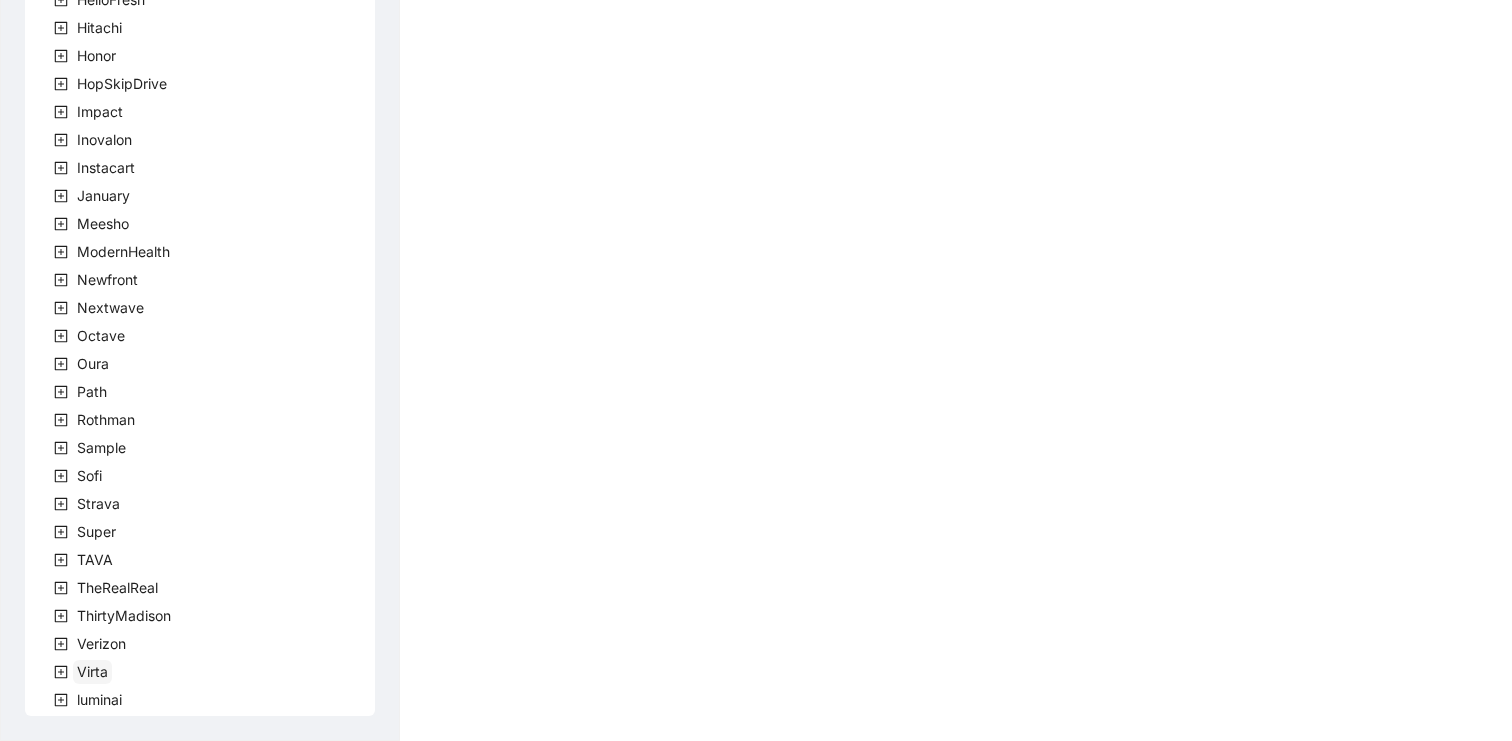click on "Virta" at bounding box center (92, 671) 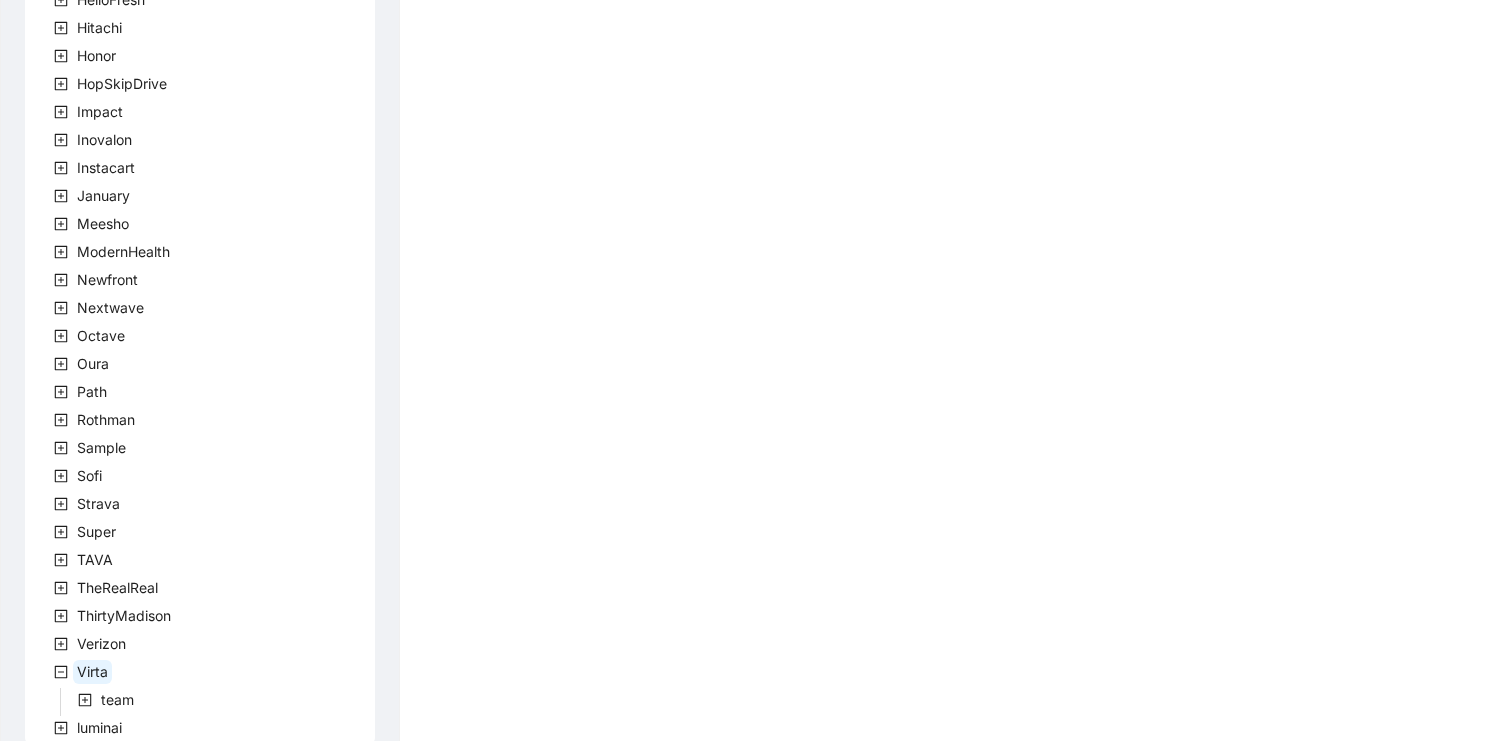 scroll, scrollTop: 583, scrollLeft: 0, axis: vertical 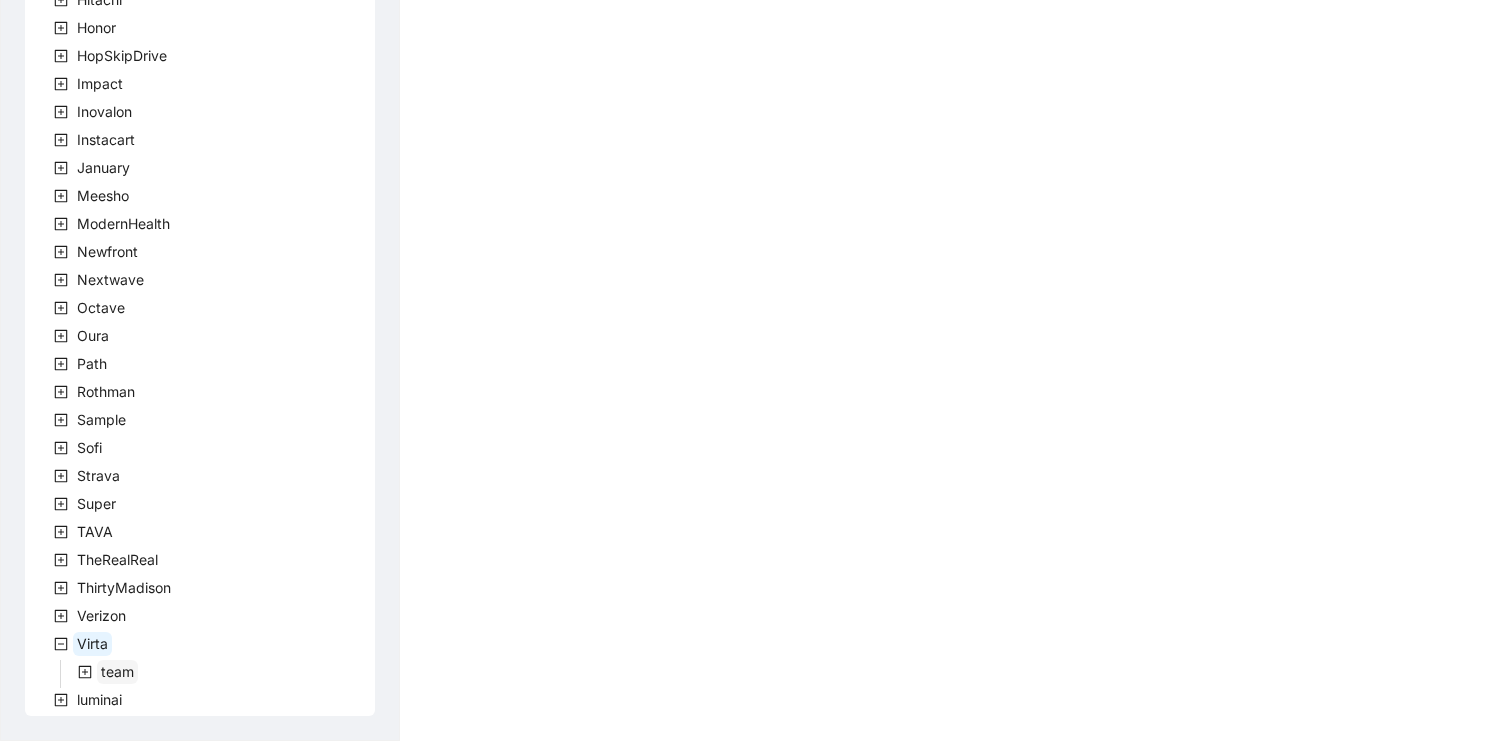 click on "team" at bounding box center [117, 671] 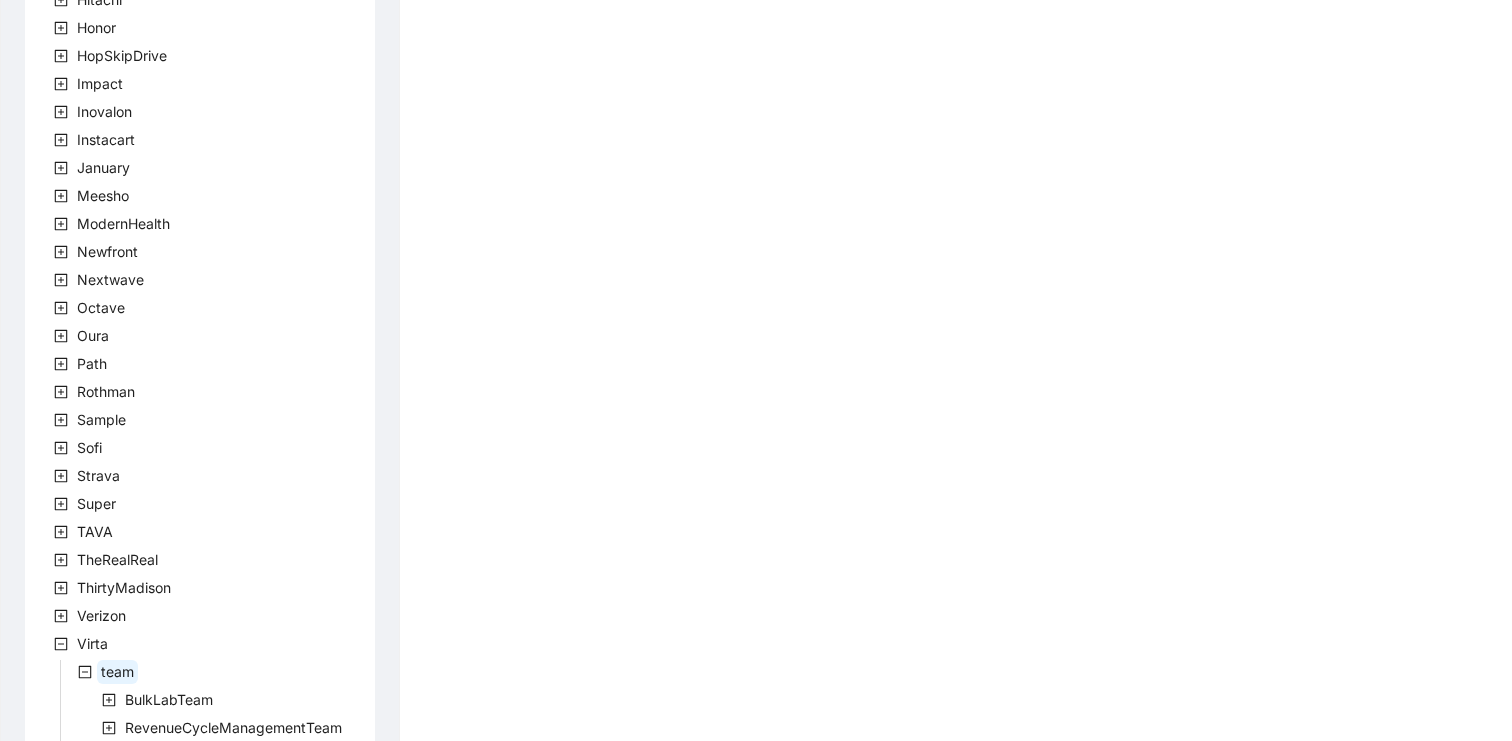 scroll, scrollTop: 695, scrollLeft: 0, axis: vertical 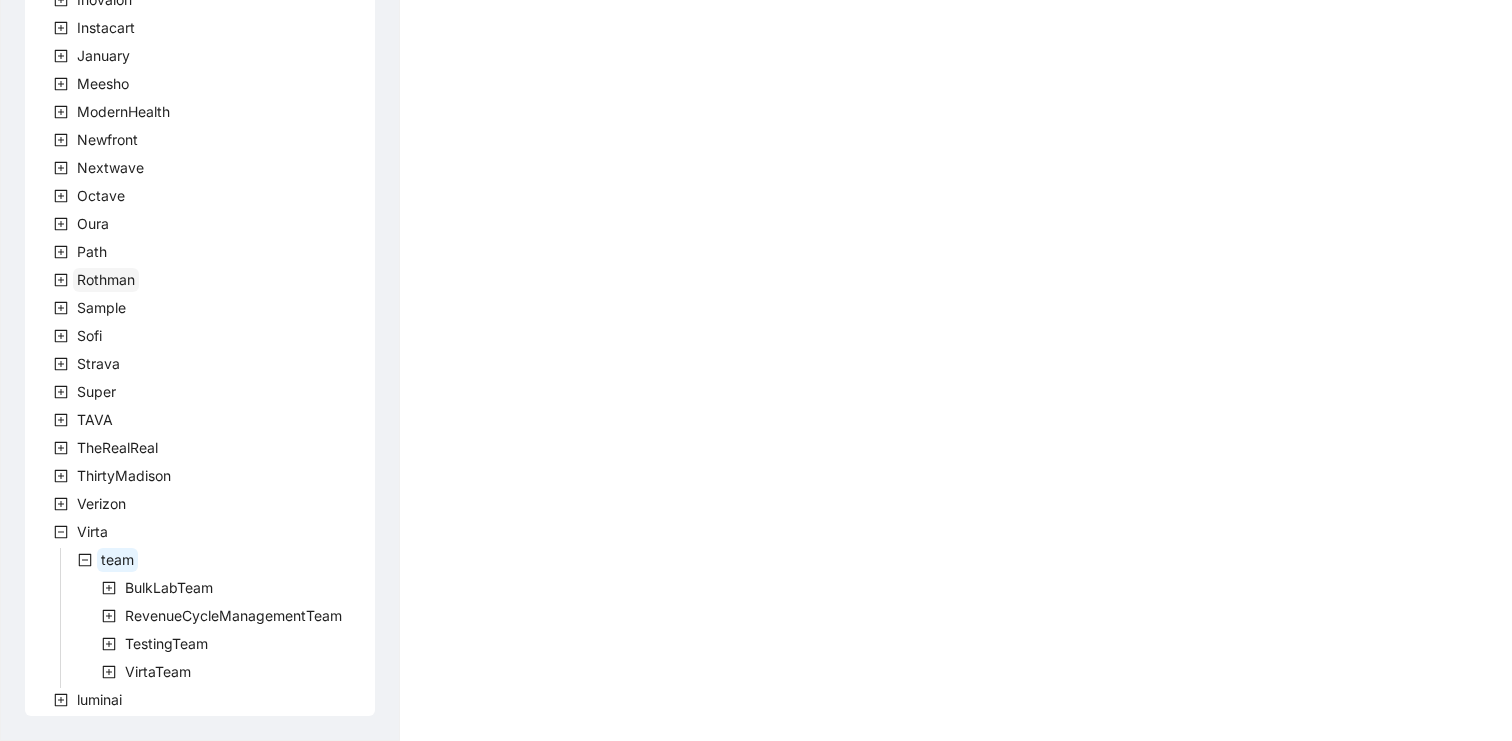 click on "Rothman" at bounding box center [106, 279] 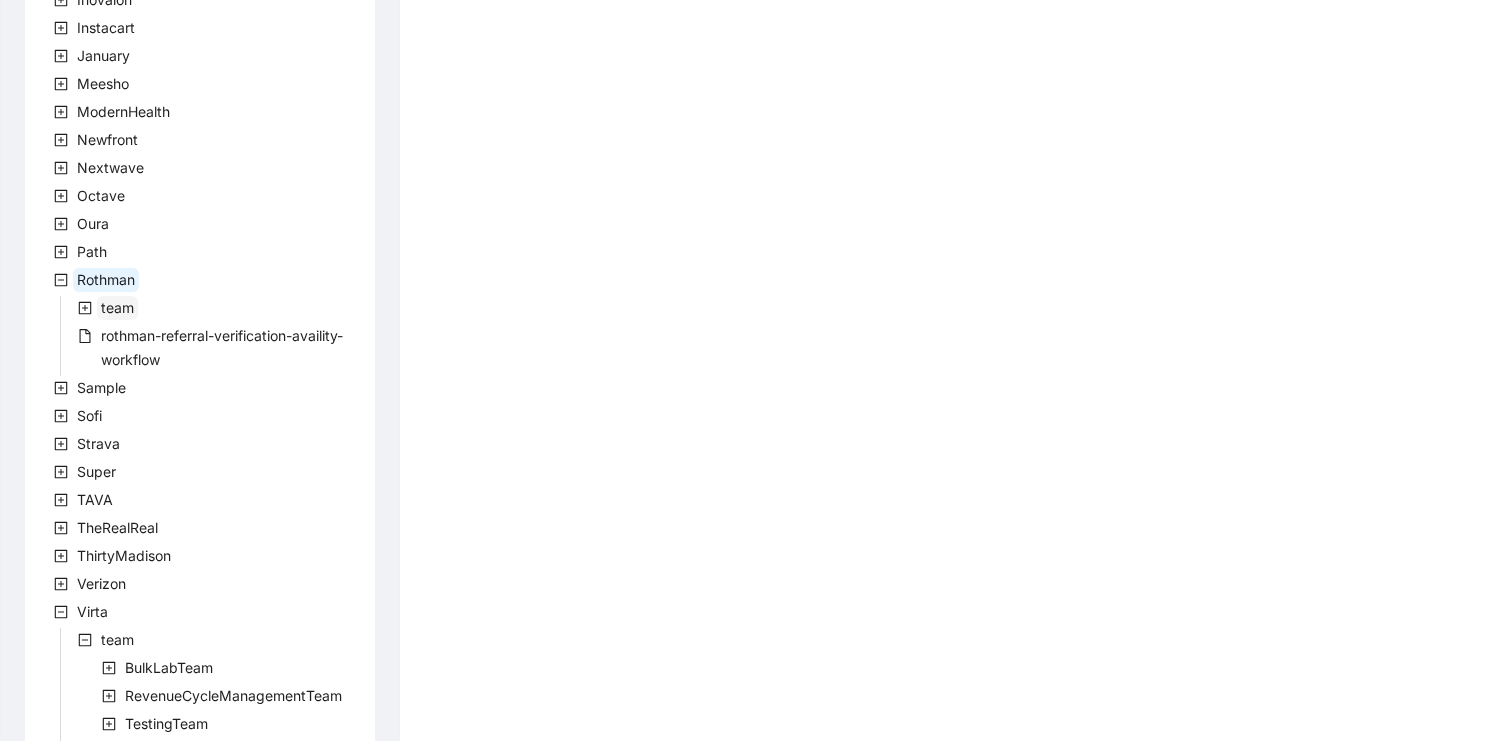 click on "team" at bounding box center (117, 307) 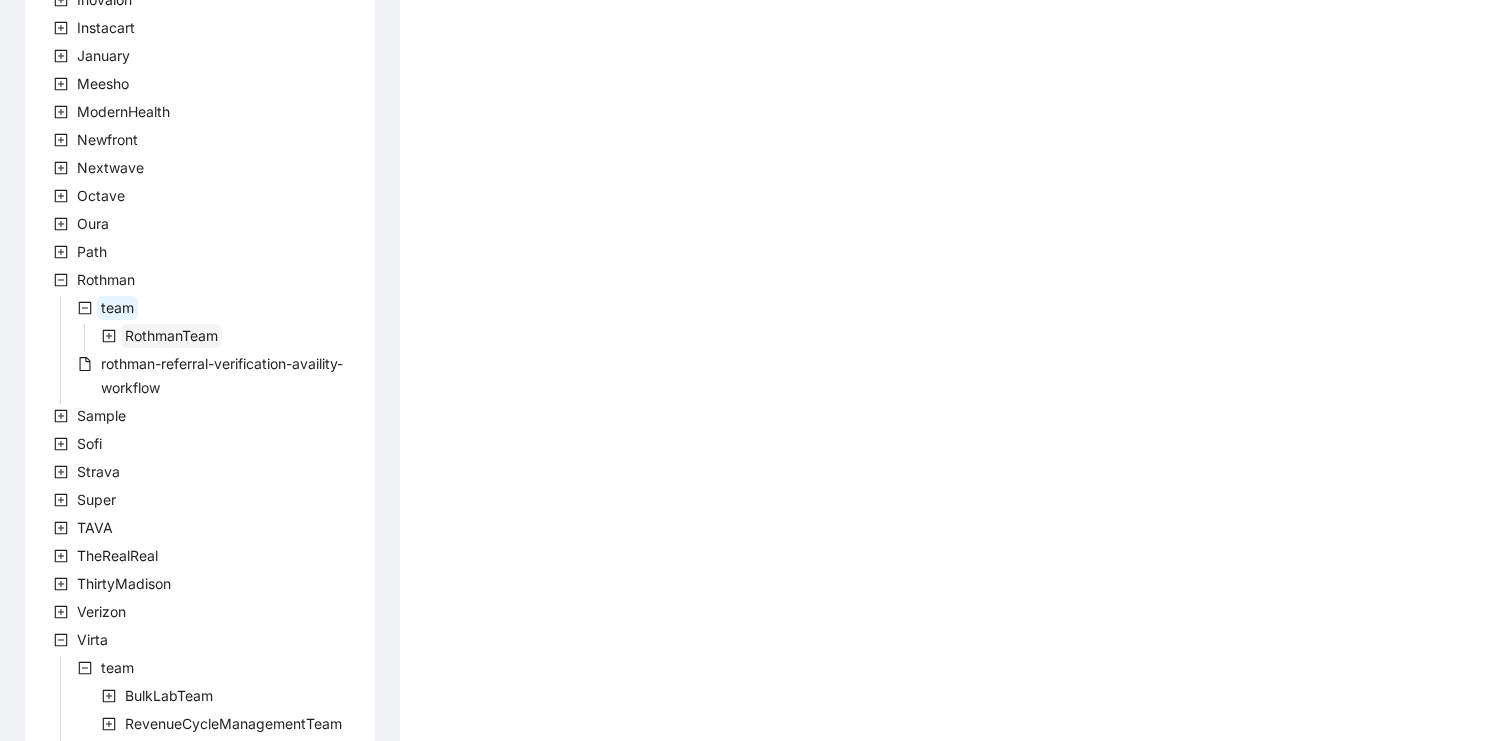 click on "RothmanTeam" at bounding box center [171, 335] 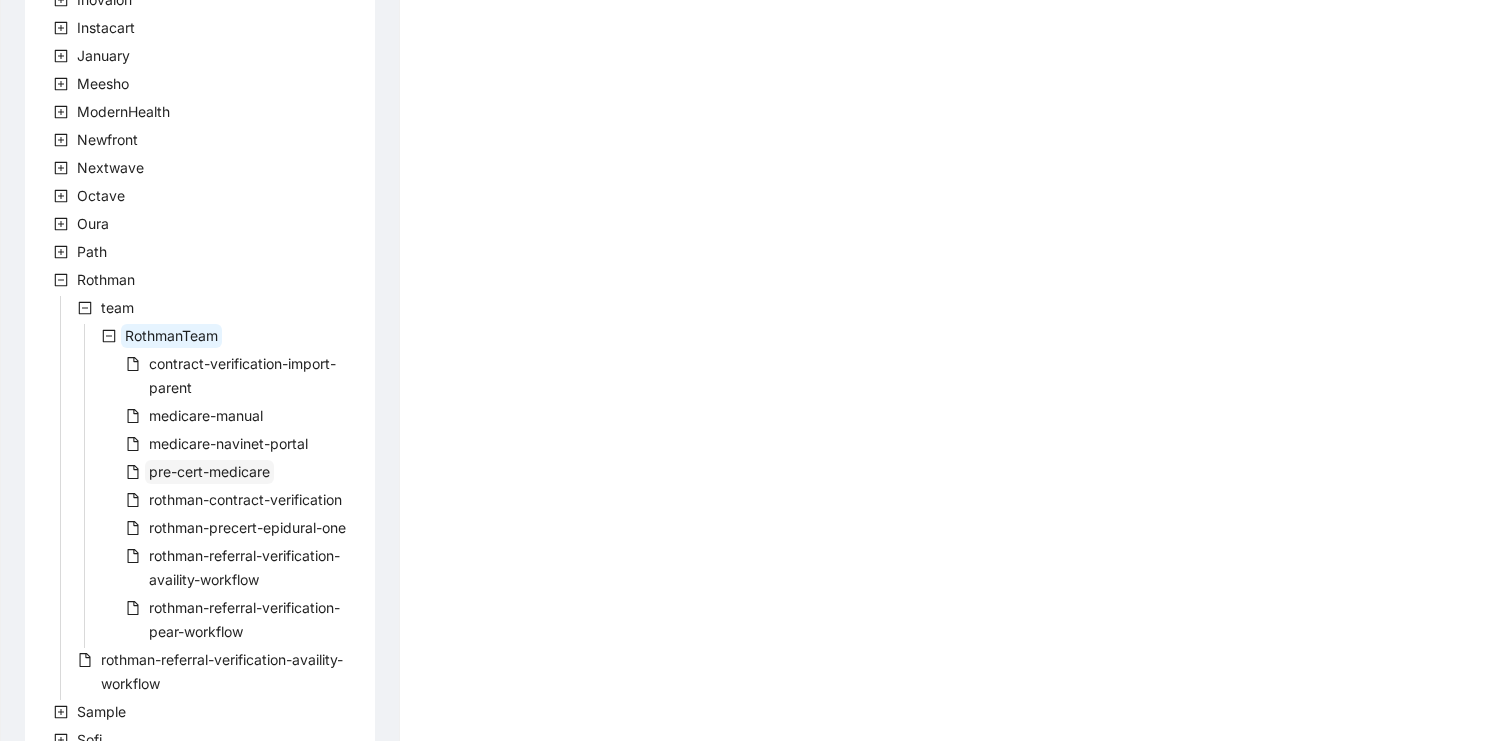 click on "pre-cert-medicare" at bounding box center (209, 471) 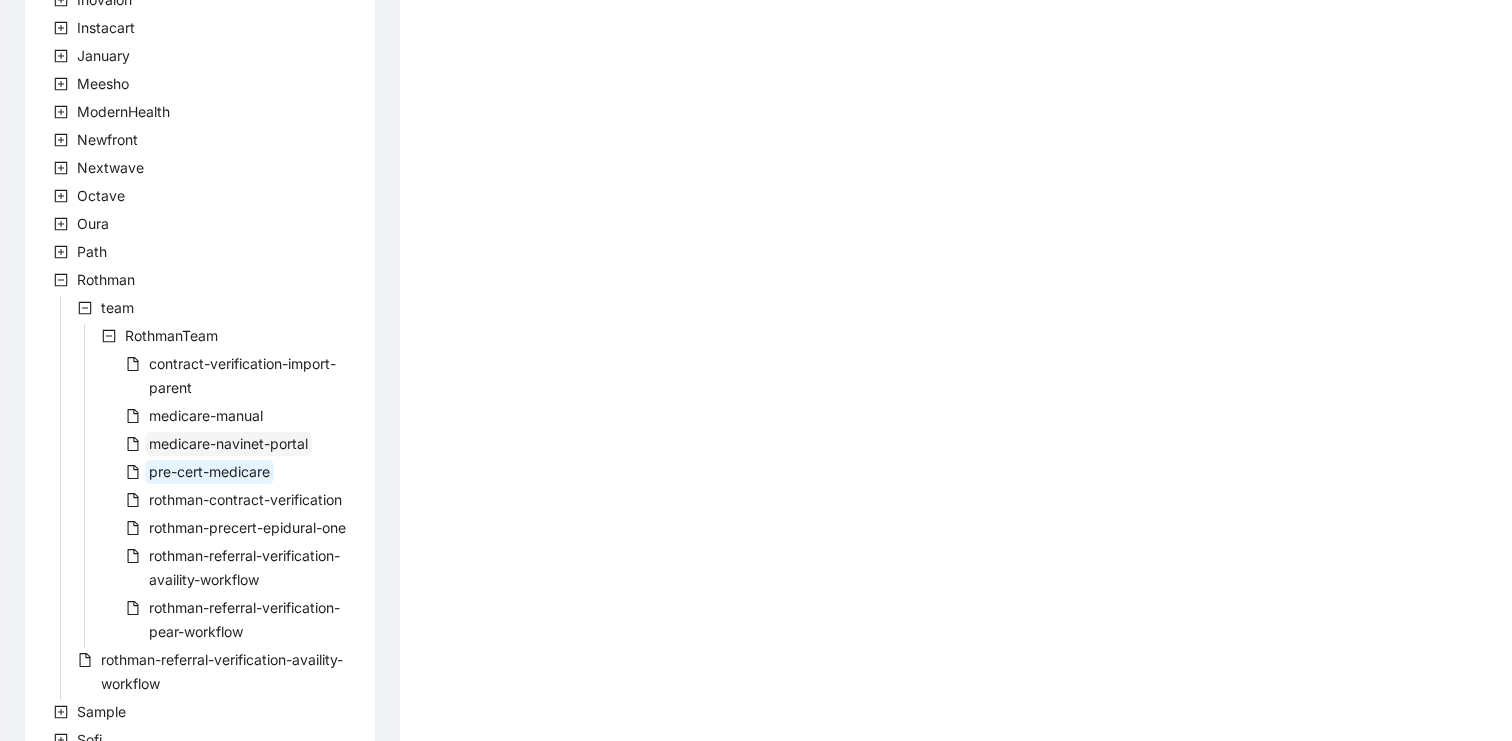 click on "medicare-navinet-portal" at bounding box center [228, 443] 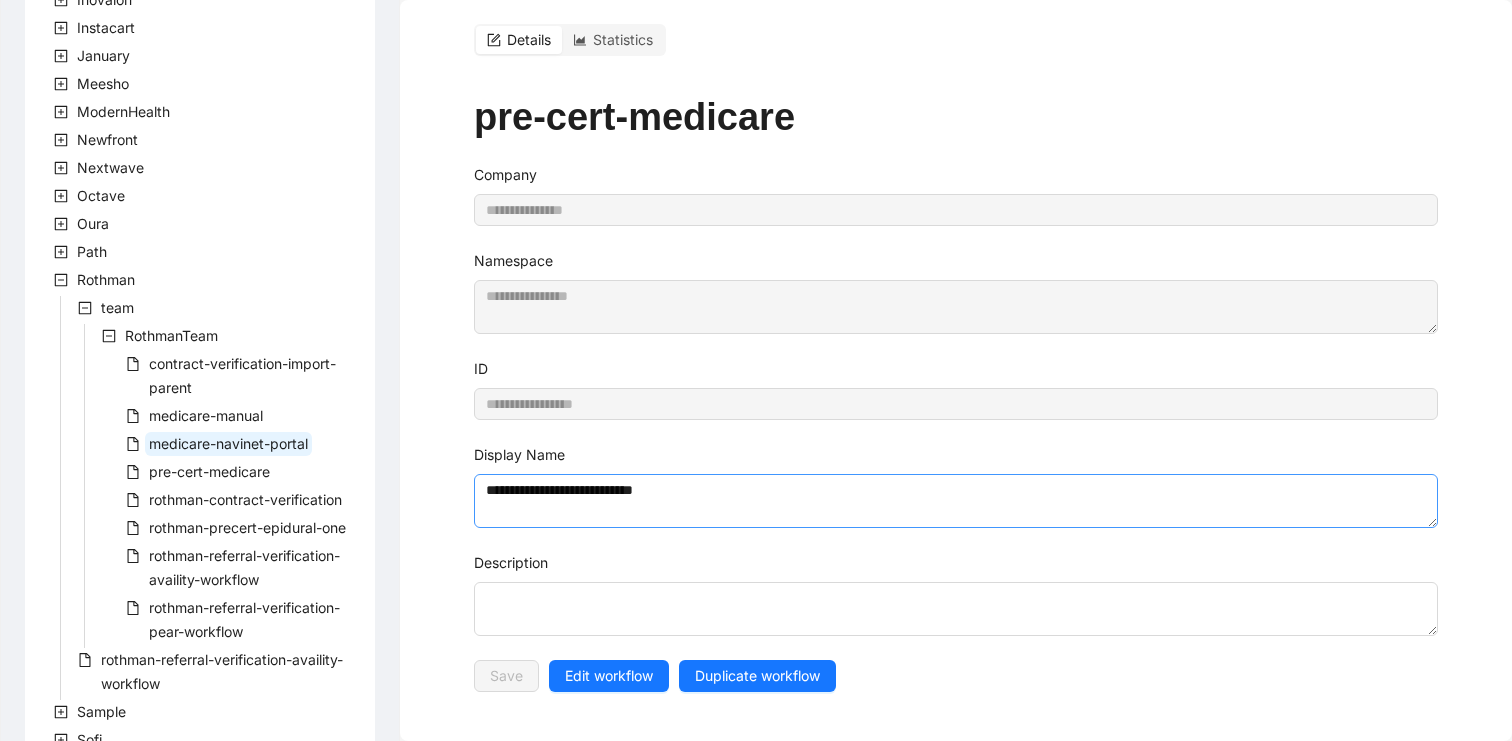 type on "**********" 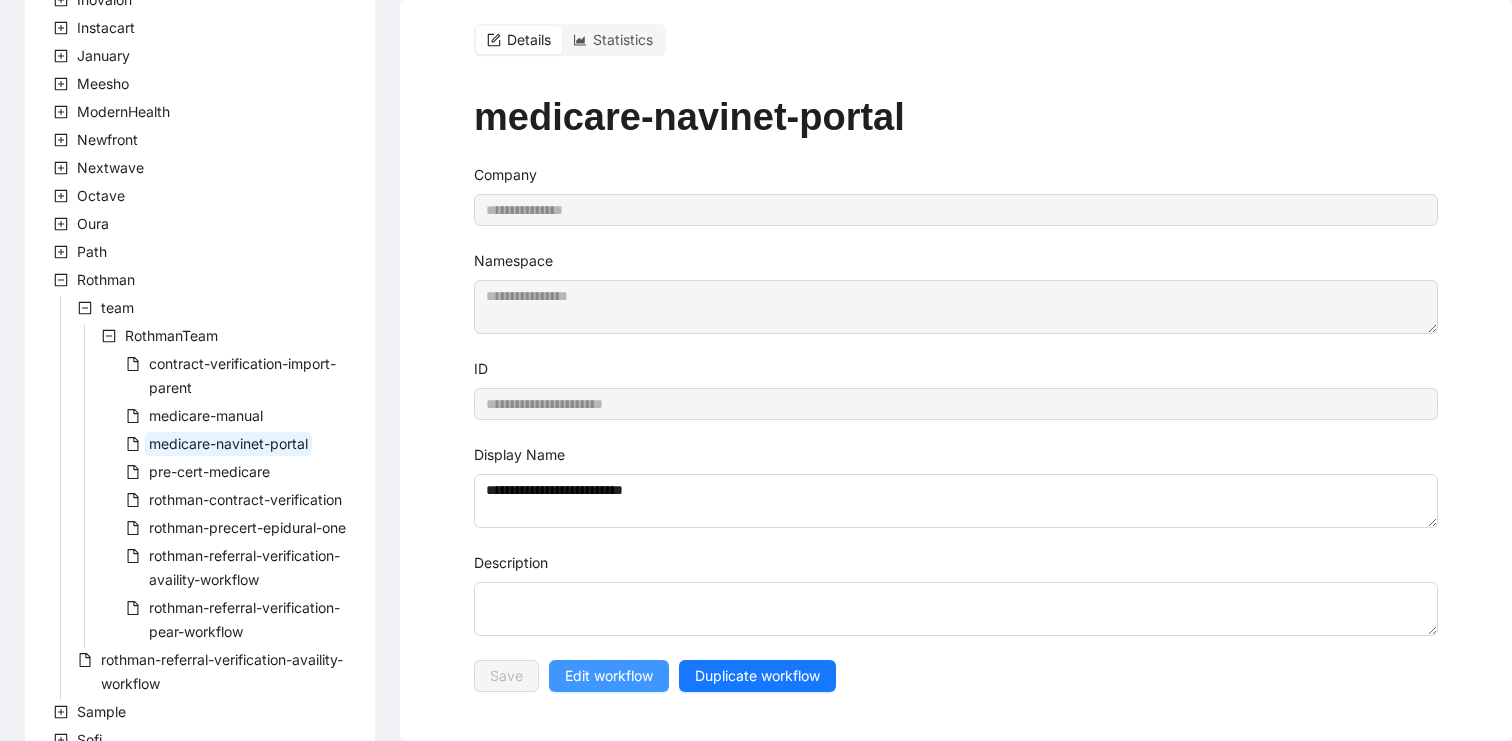click on "Edit workflow" at bounding box center (609, 676) 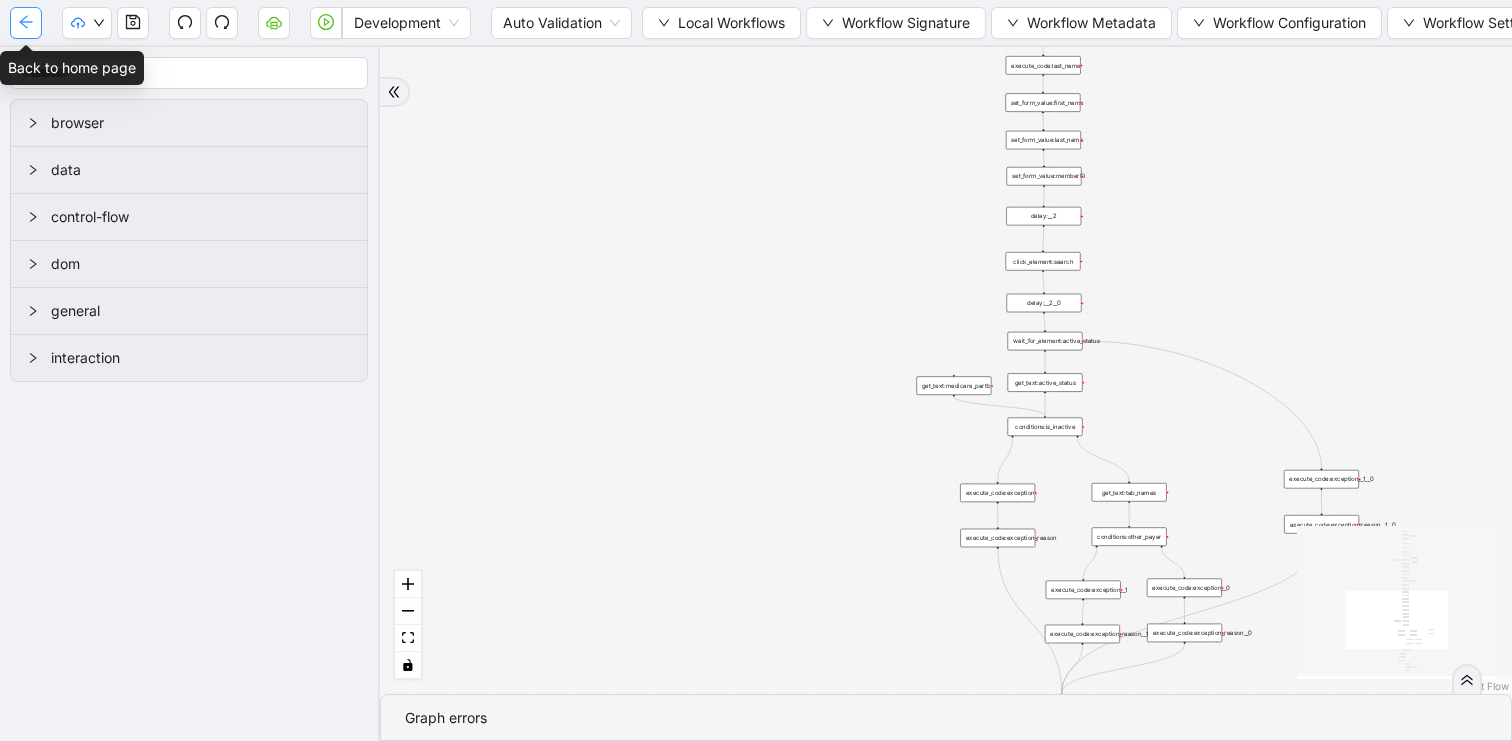click at bounding box center [26, 23] 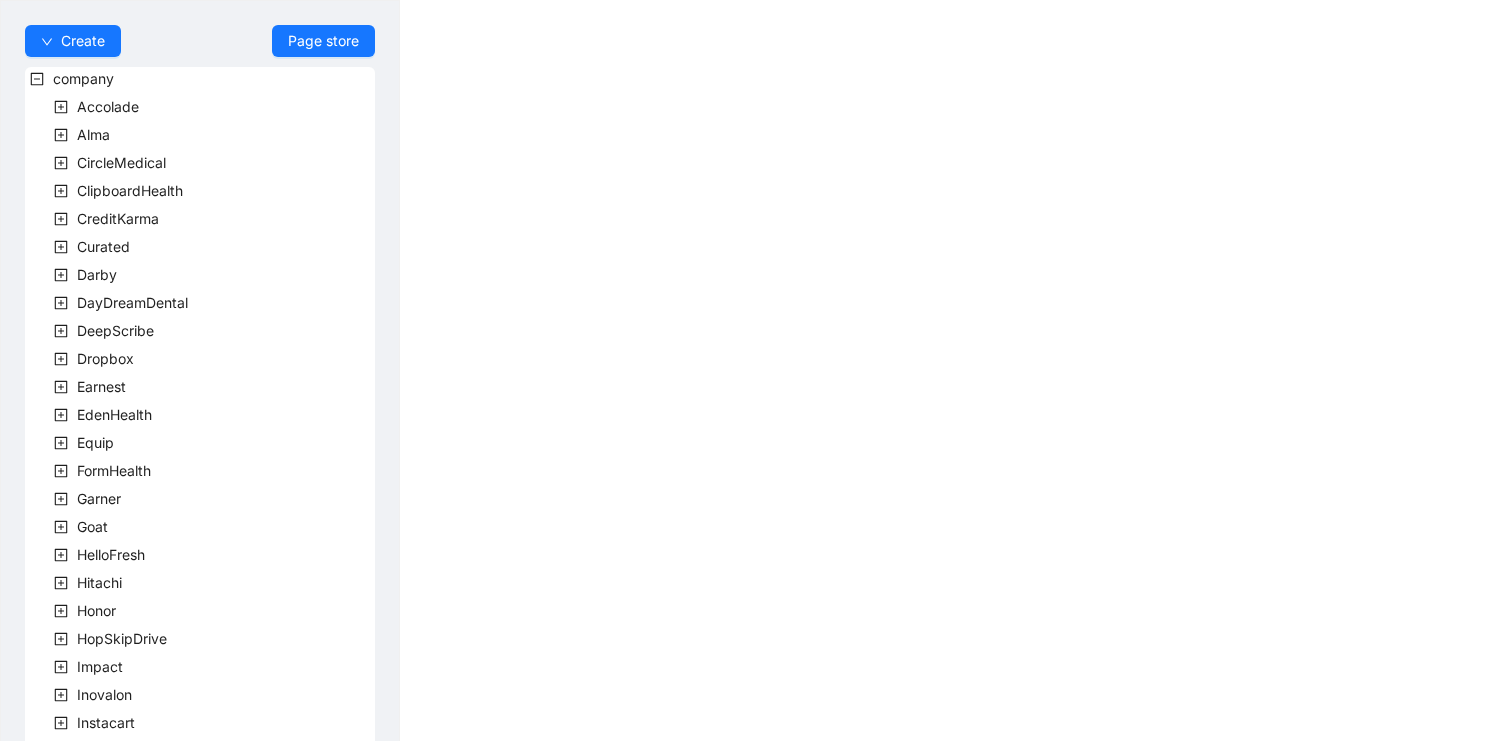 scroll, scrollTop: 555, scrollLeft: 0, axis: vertical 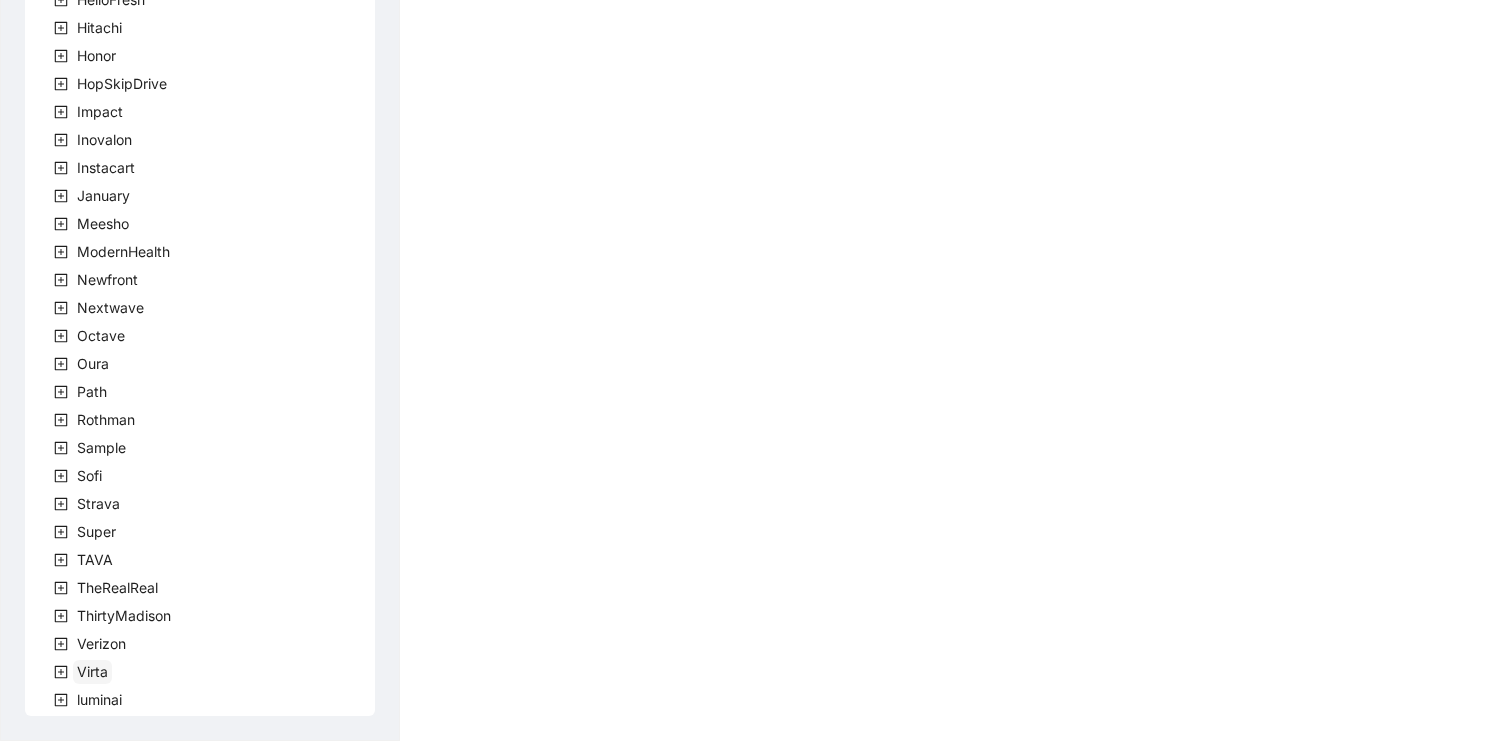 click on "Virta" at bounding box center [92, 671] 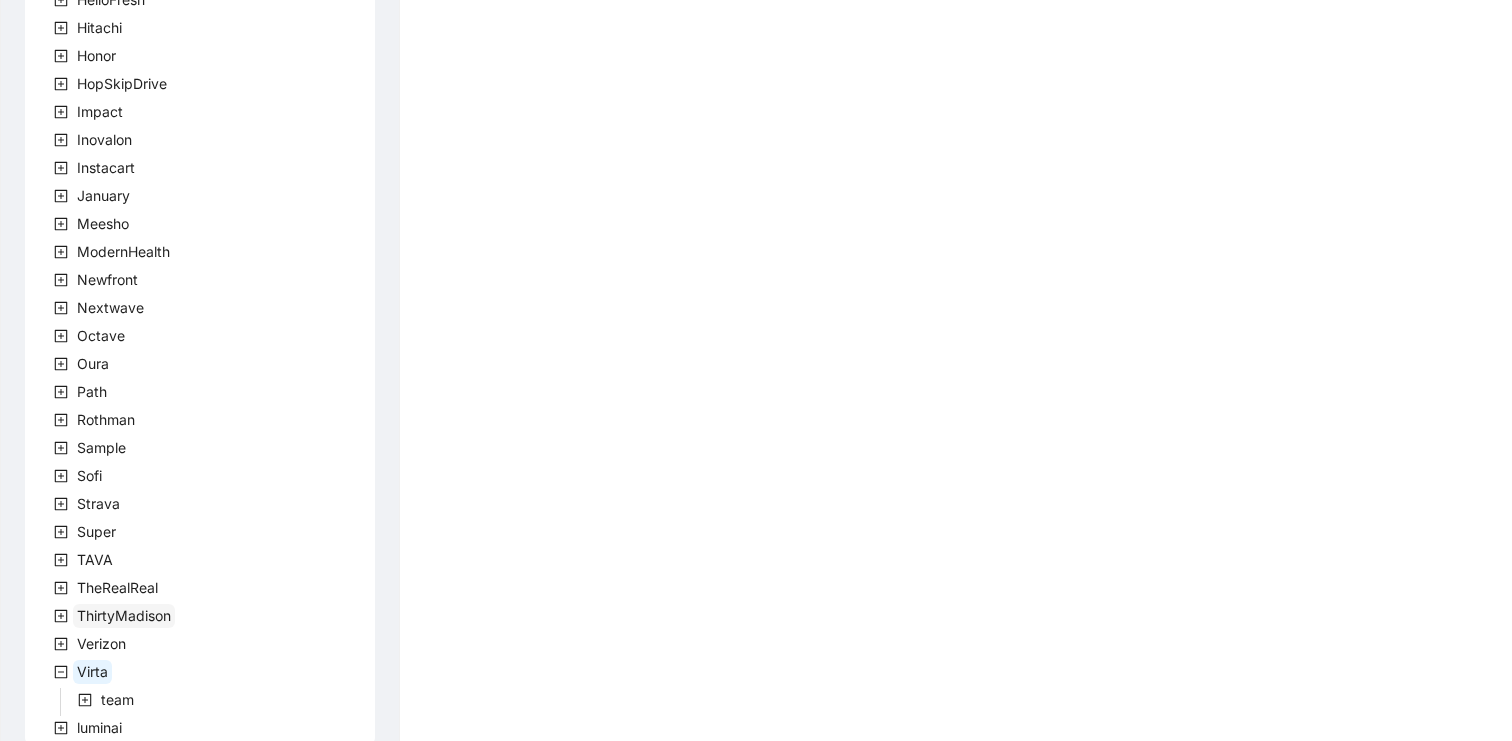 scroll, scrollTop: 583, scrollLeft: 0, axis: vertical 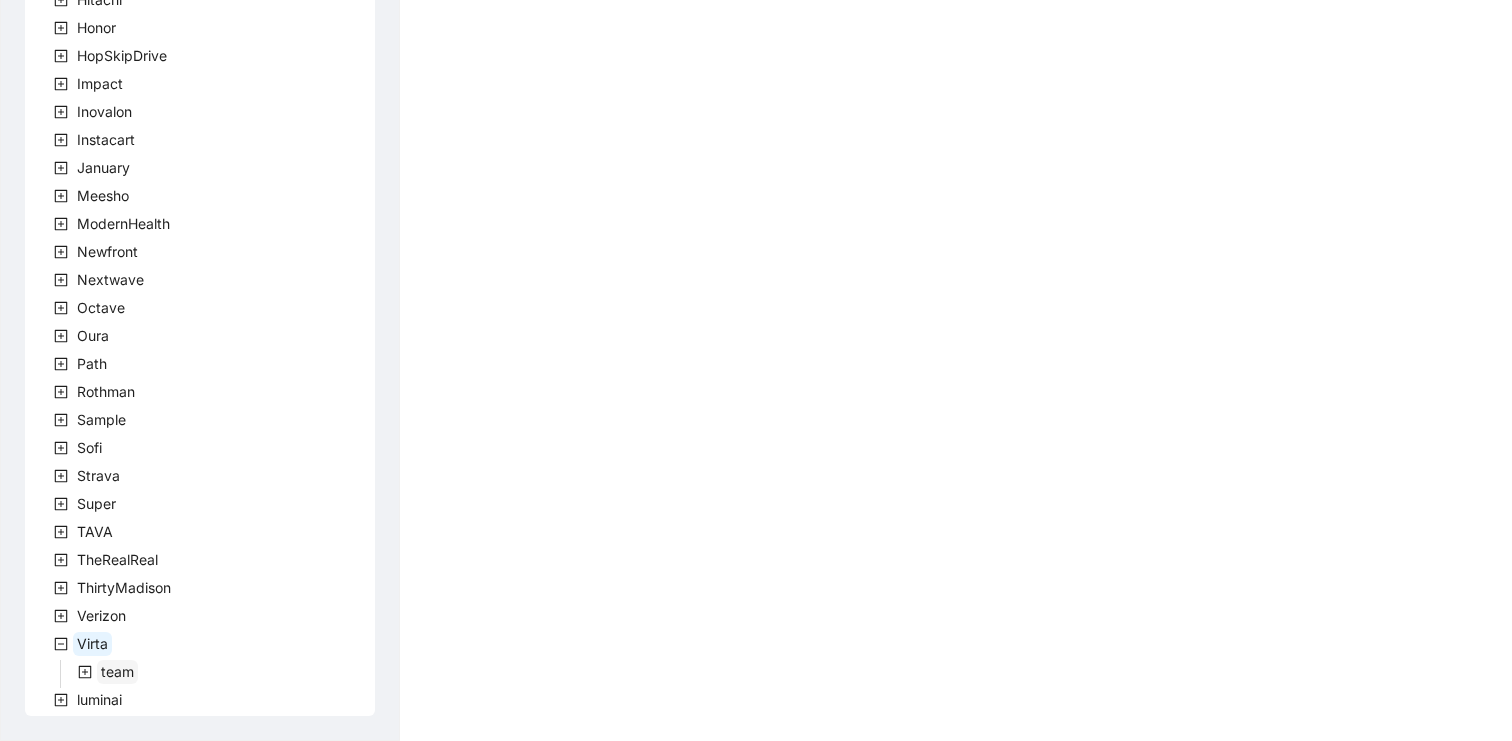 click on "team" at bounding box center (117, 671) 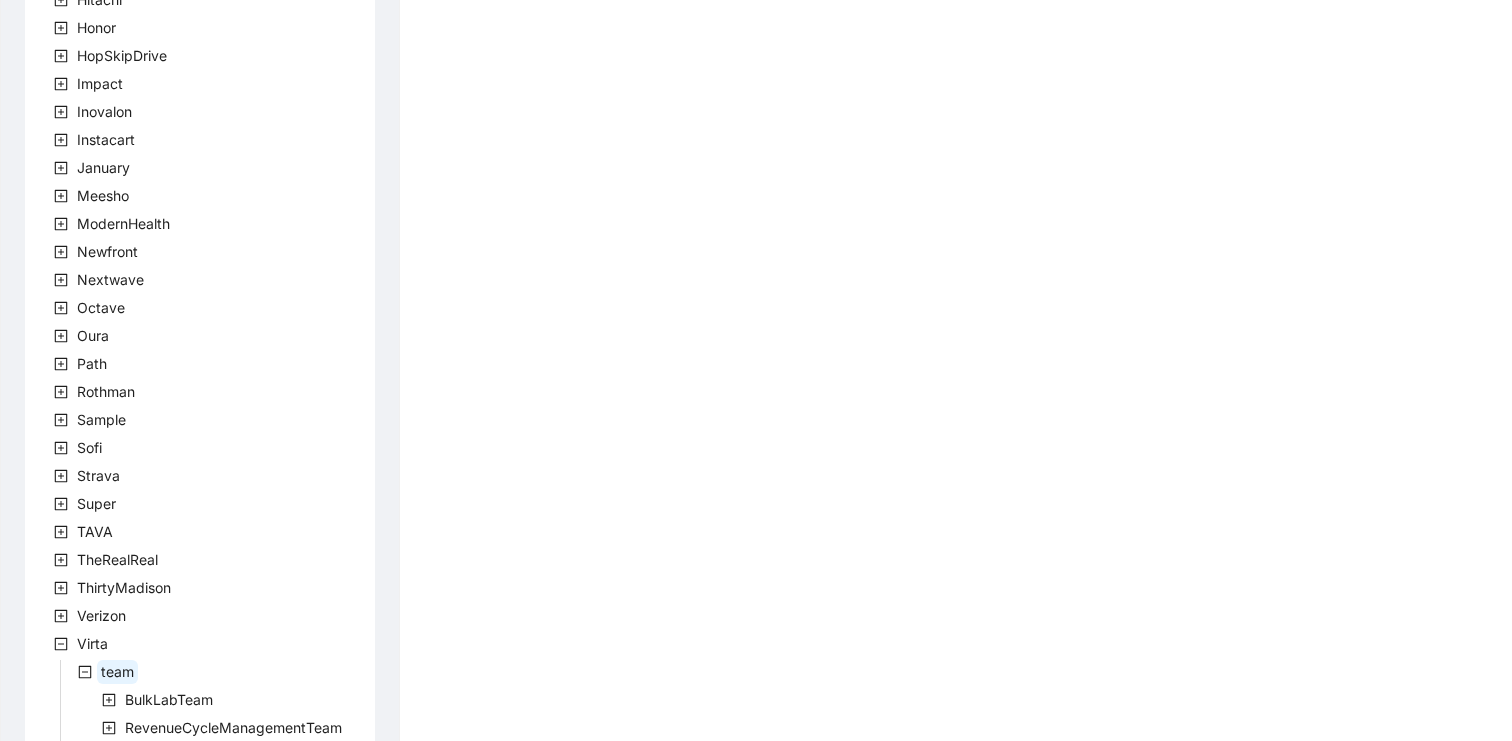 scroll, scrollTop: 695, scrollLeft: 0, axis: vertical 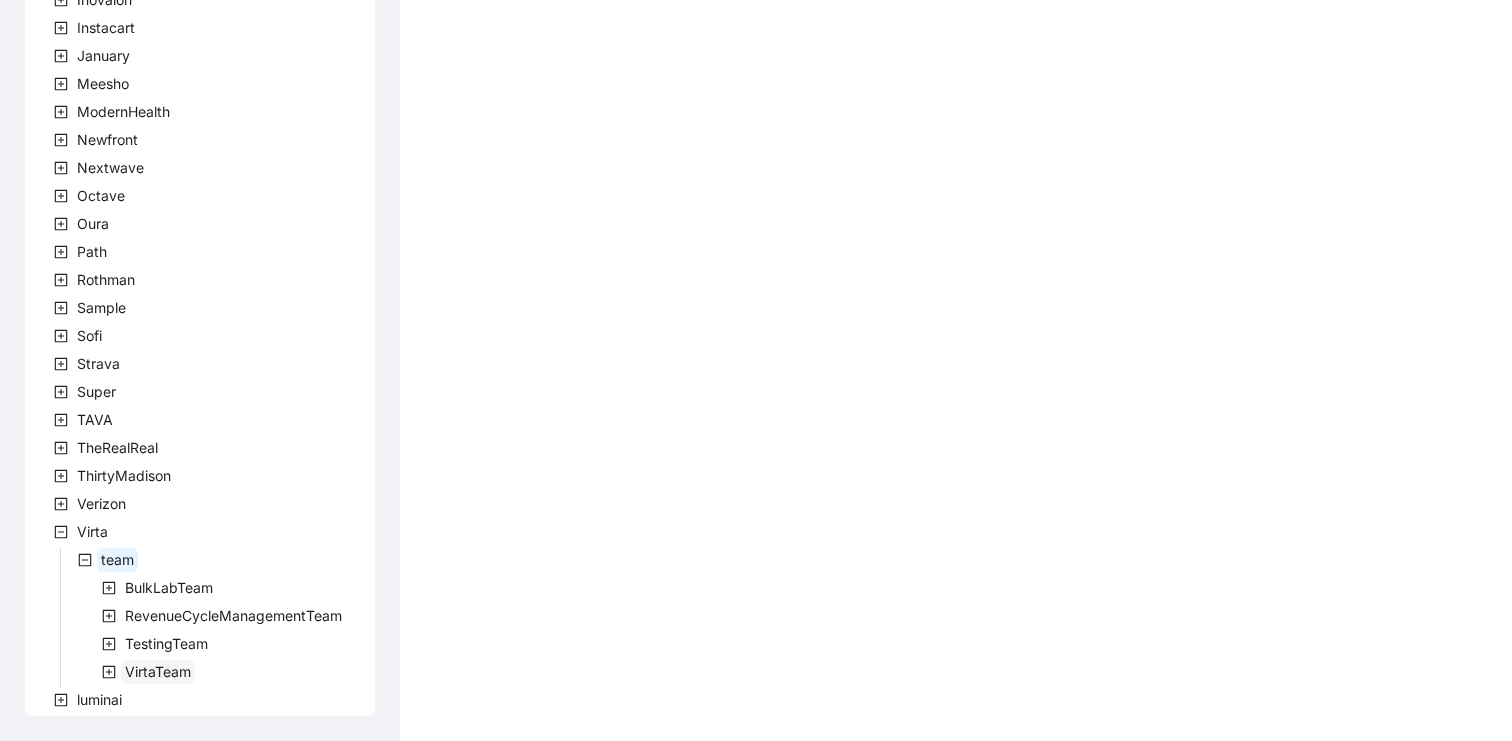 click on "VirtaTeam" at bounding box center [158, 671] 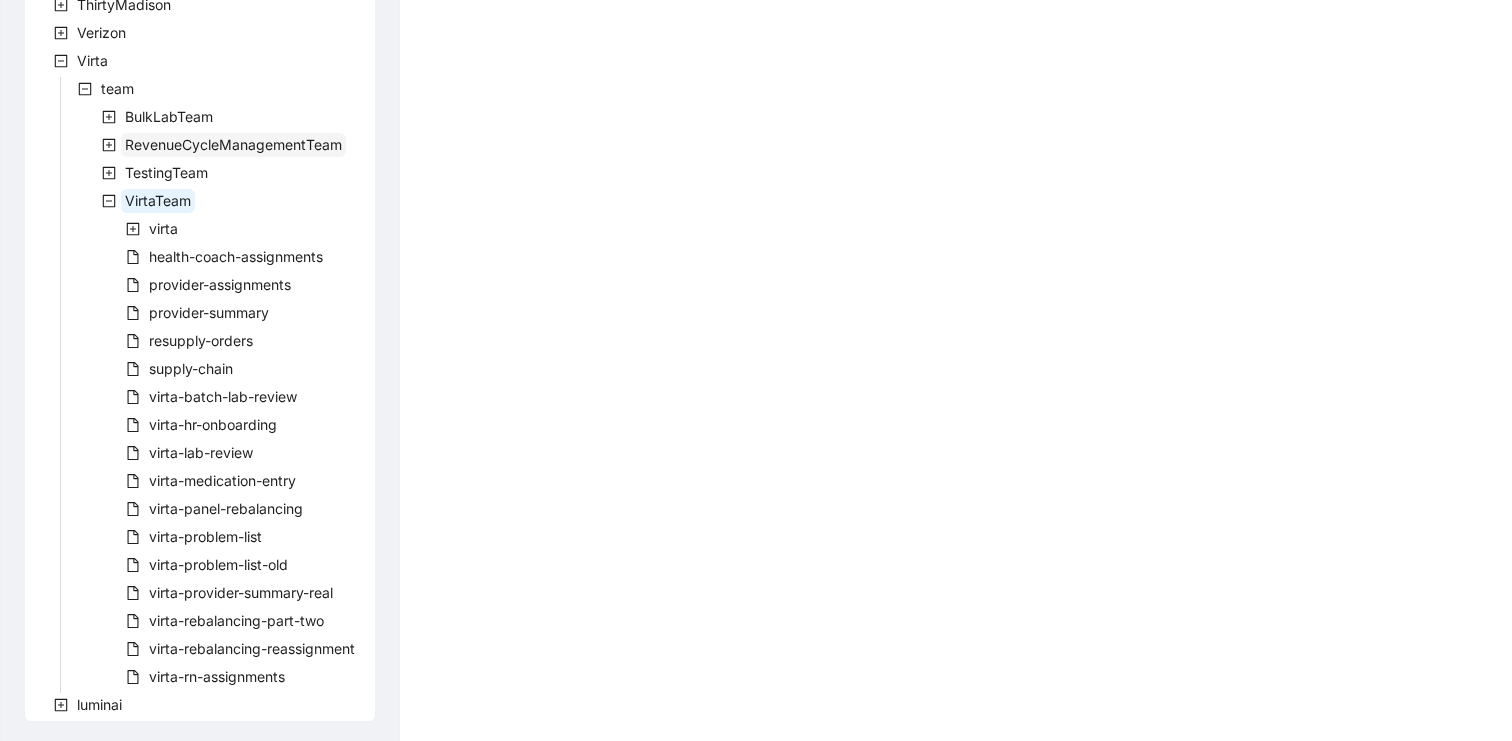 scroll, scrollTop: 1171, scrollLeft: 0, axis: vertical 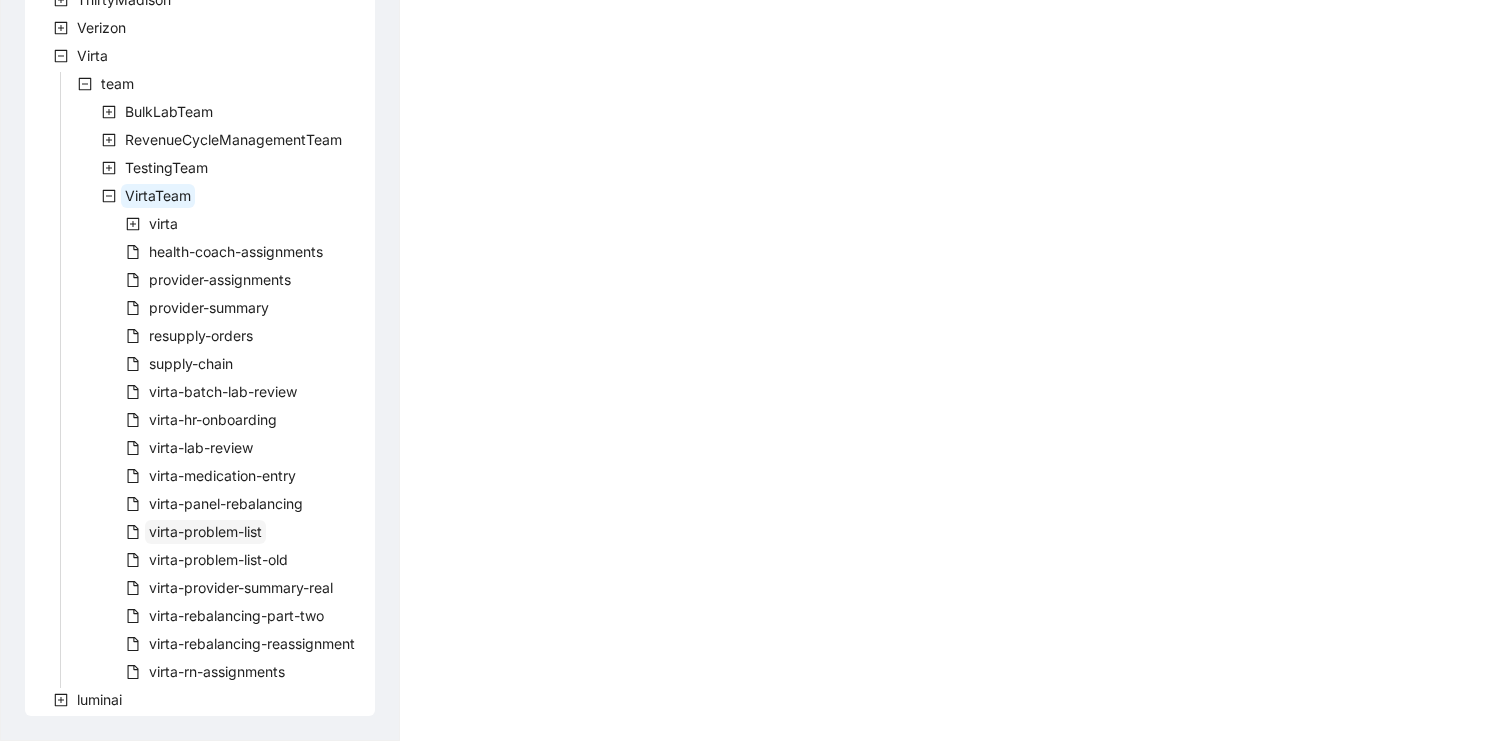 click on "virta-problem-list" at bounding box center (205, 531) 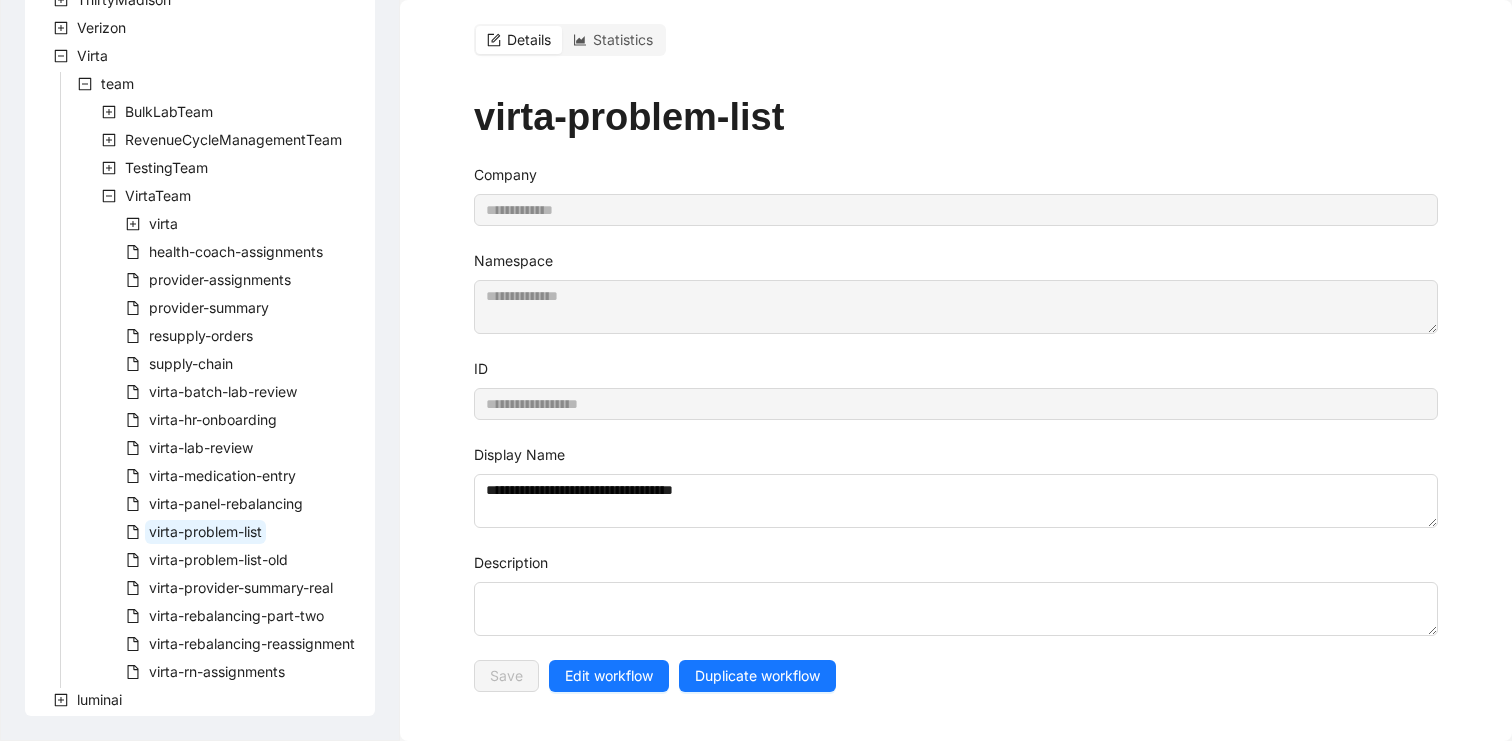 drag, startPoint x: 274, startPoint y: 528, endPoint x: 148, endPoint y: 528, distance: 126 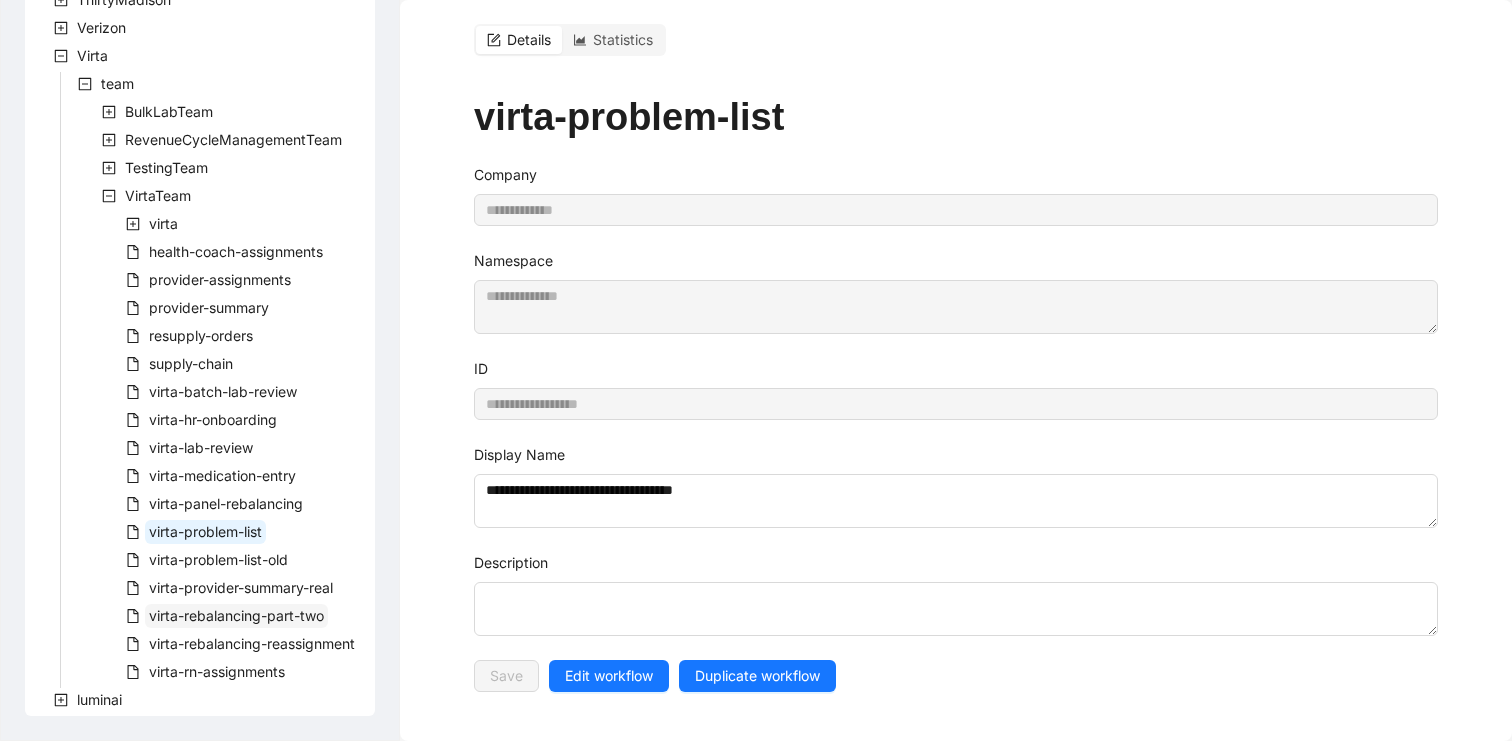 click on "virta-rebalancing-part-two" at bounding box center (236, 615) 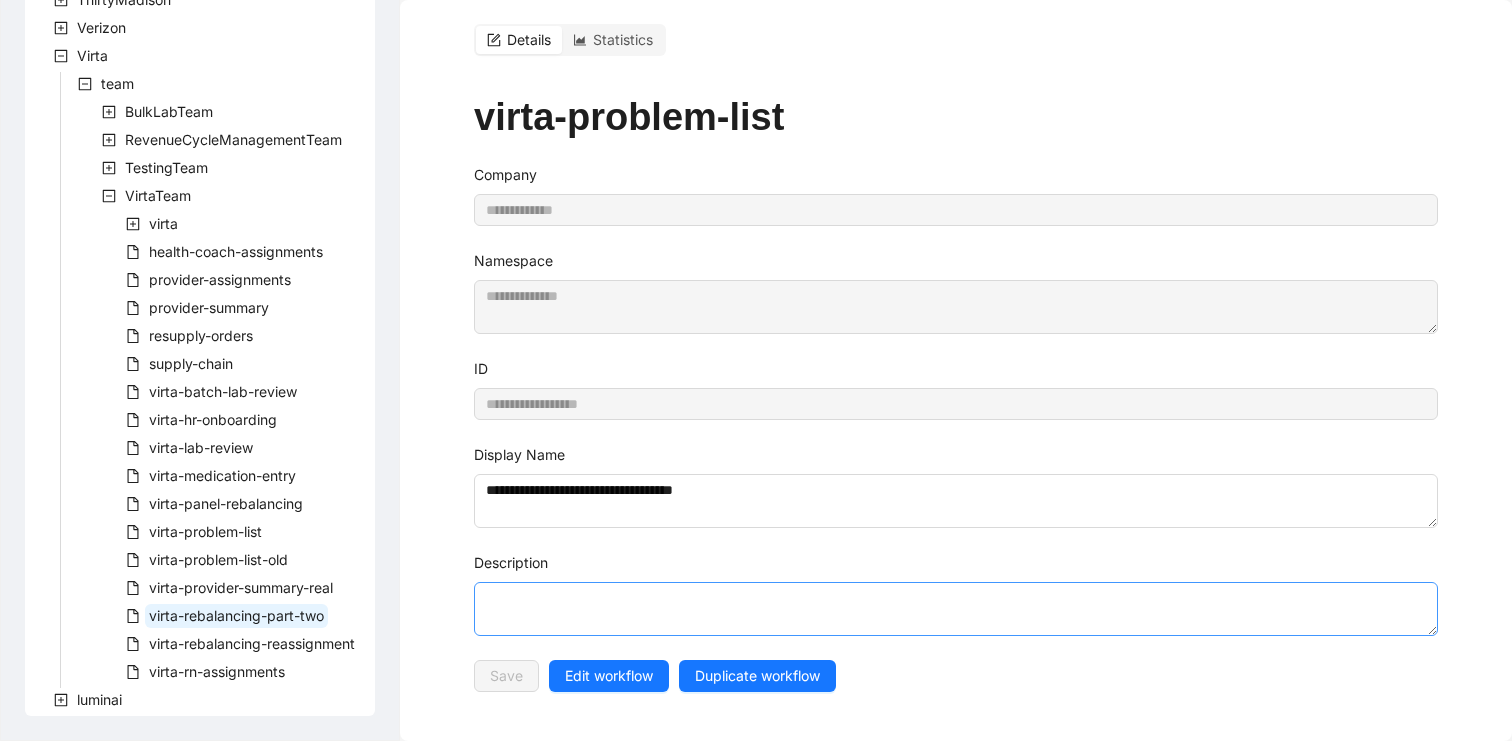 type on "**********" 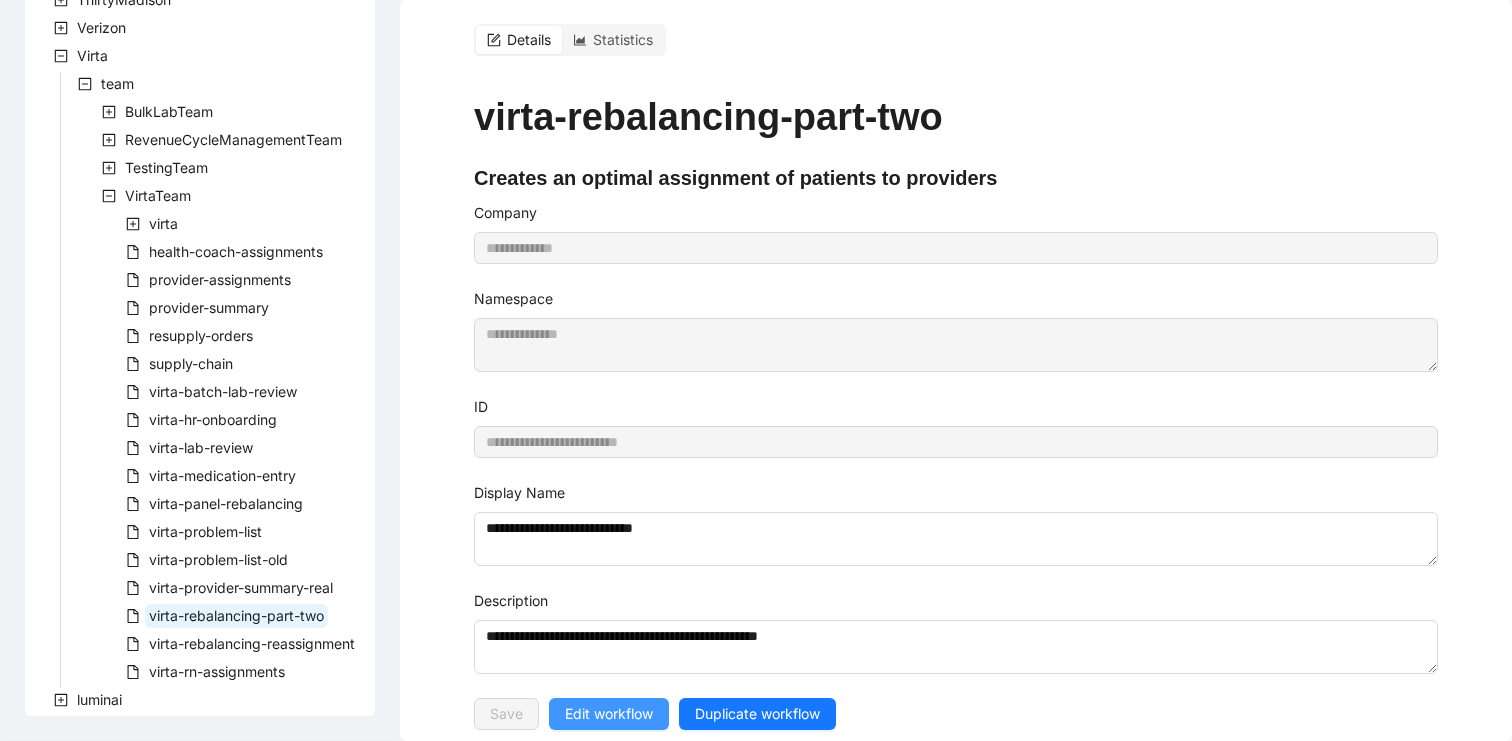 click on "Edit workflow" at bounding box center (609, 714) 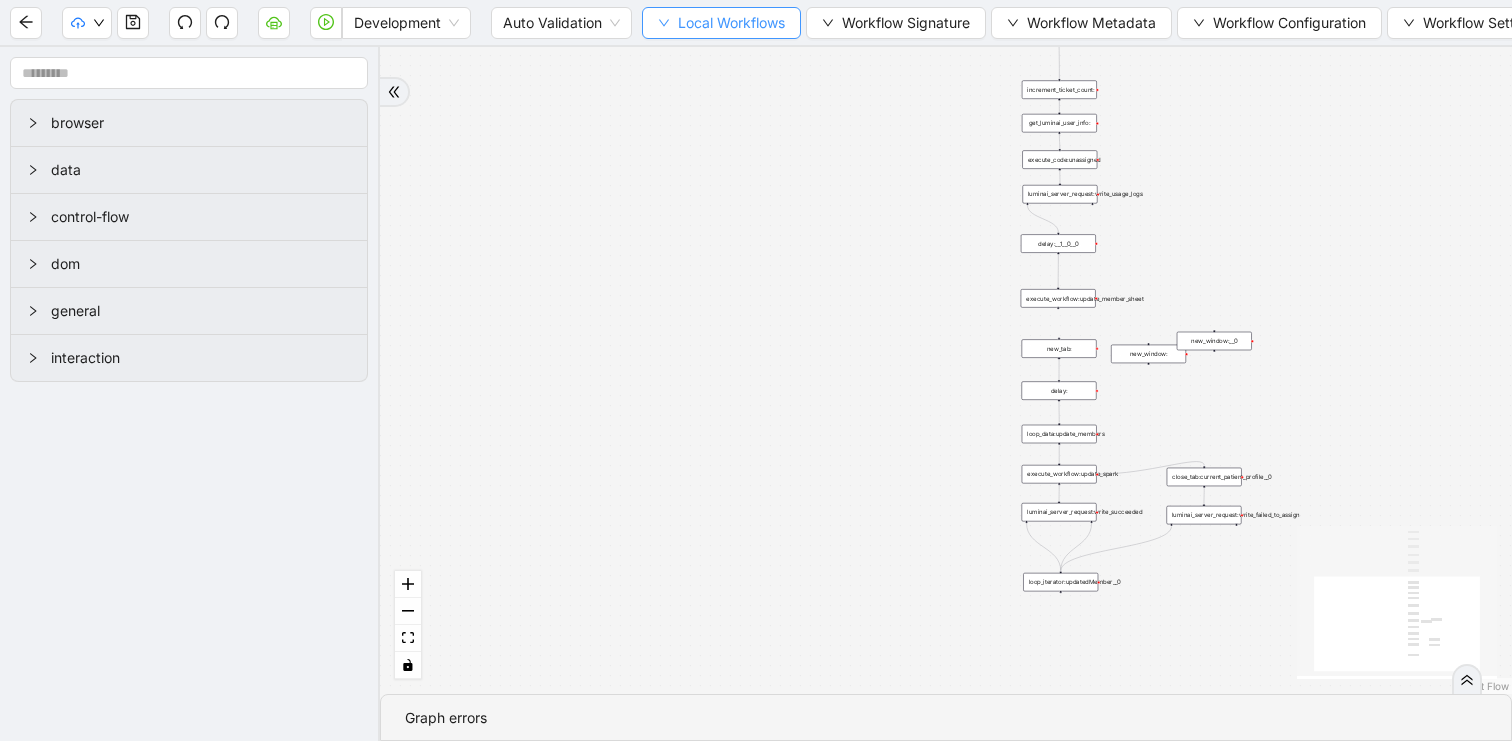 click on "Local Workflows" at bounding box center [731, 23] 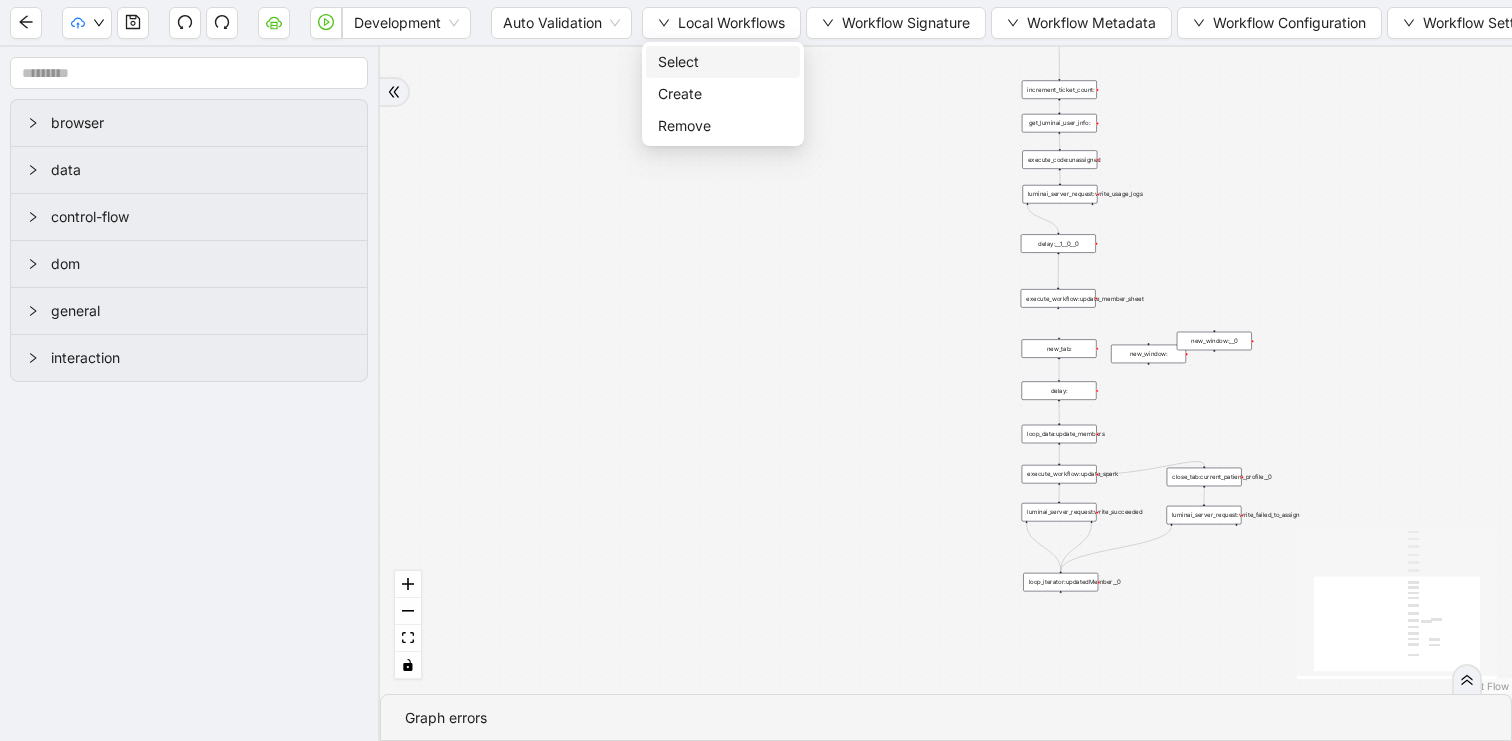 click on "Select" at bounding box center [723, 62] 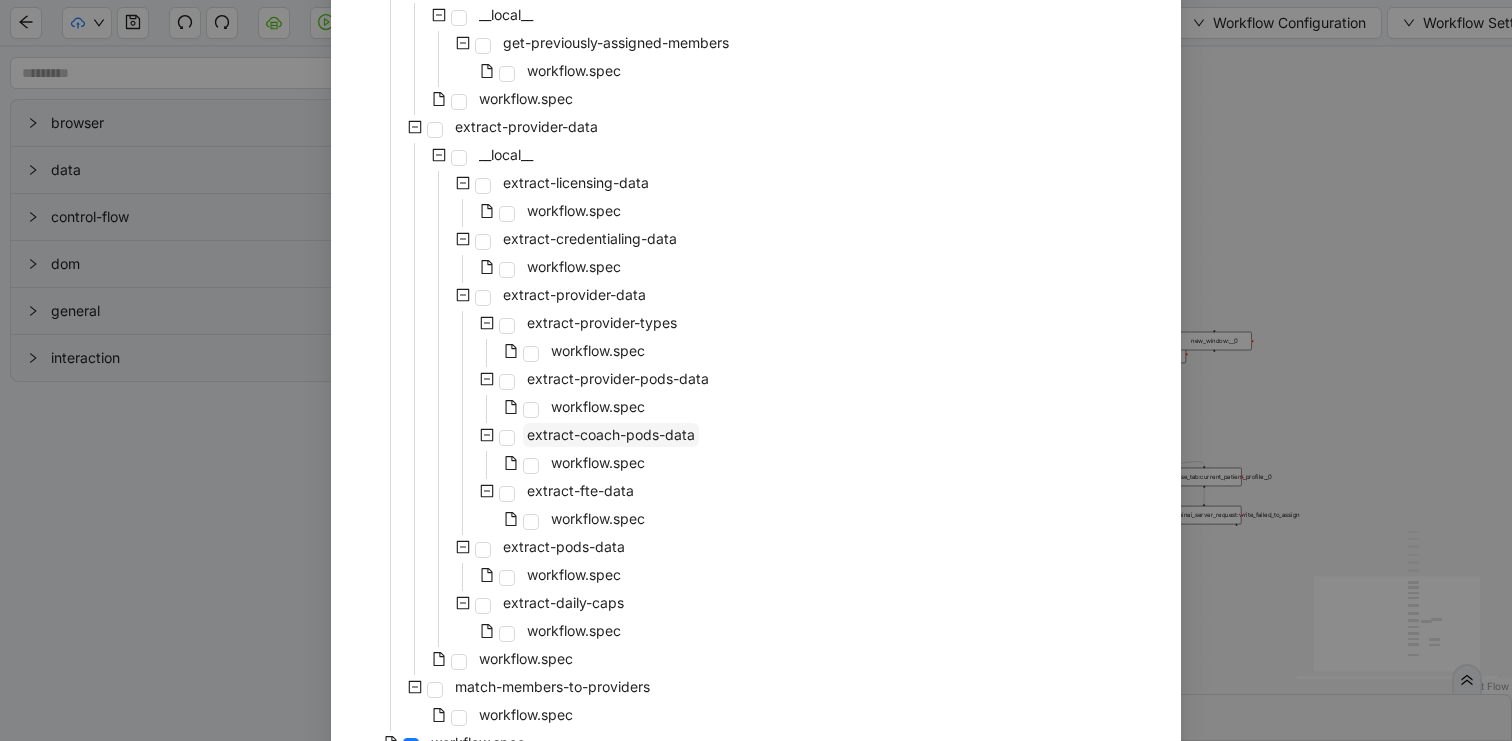 scroll, scrollTop: 507, scrollLeft: 0, axis: vertical 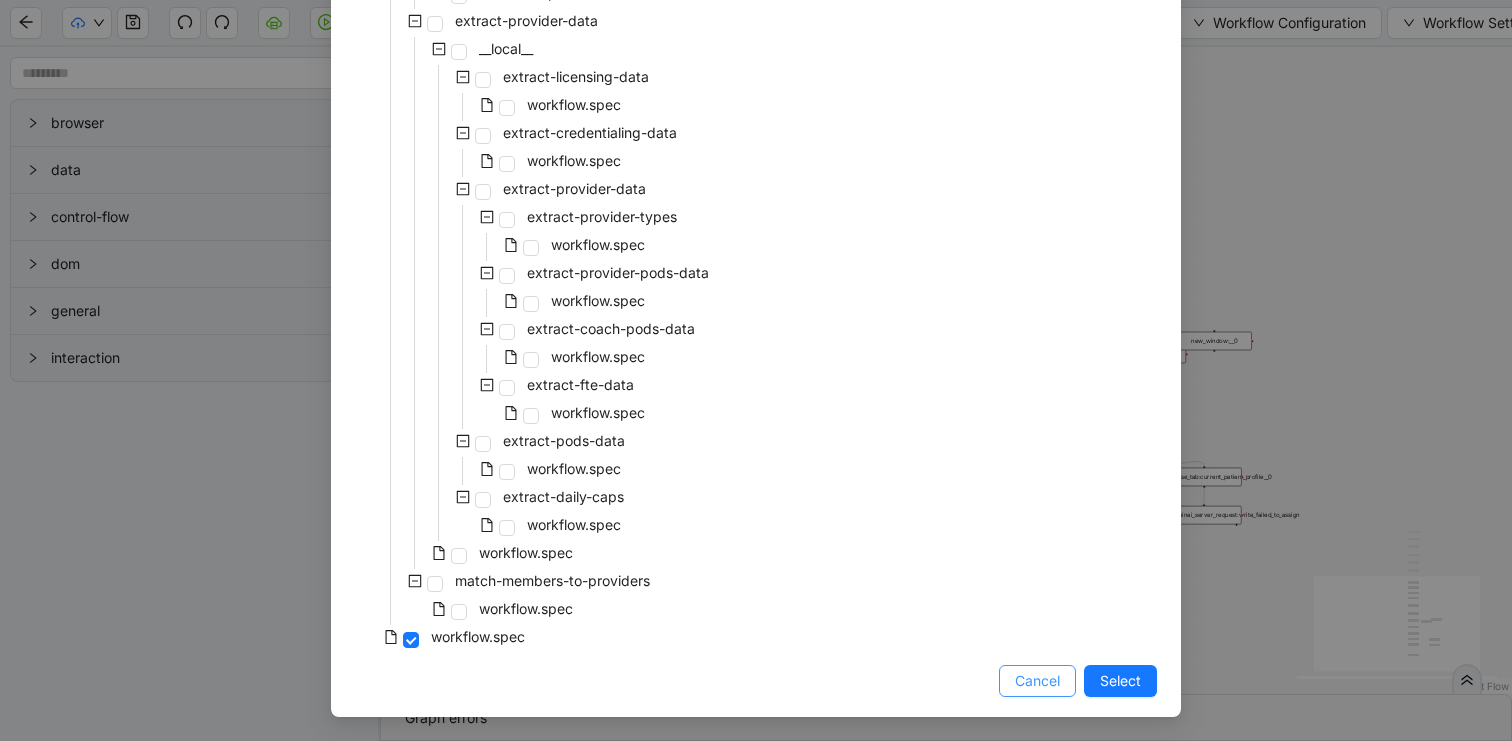 click on "Cancel" at bounding box center (1037, 681) 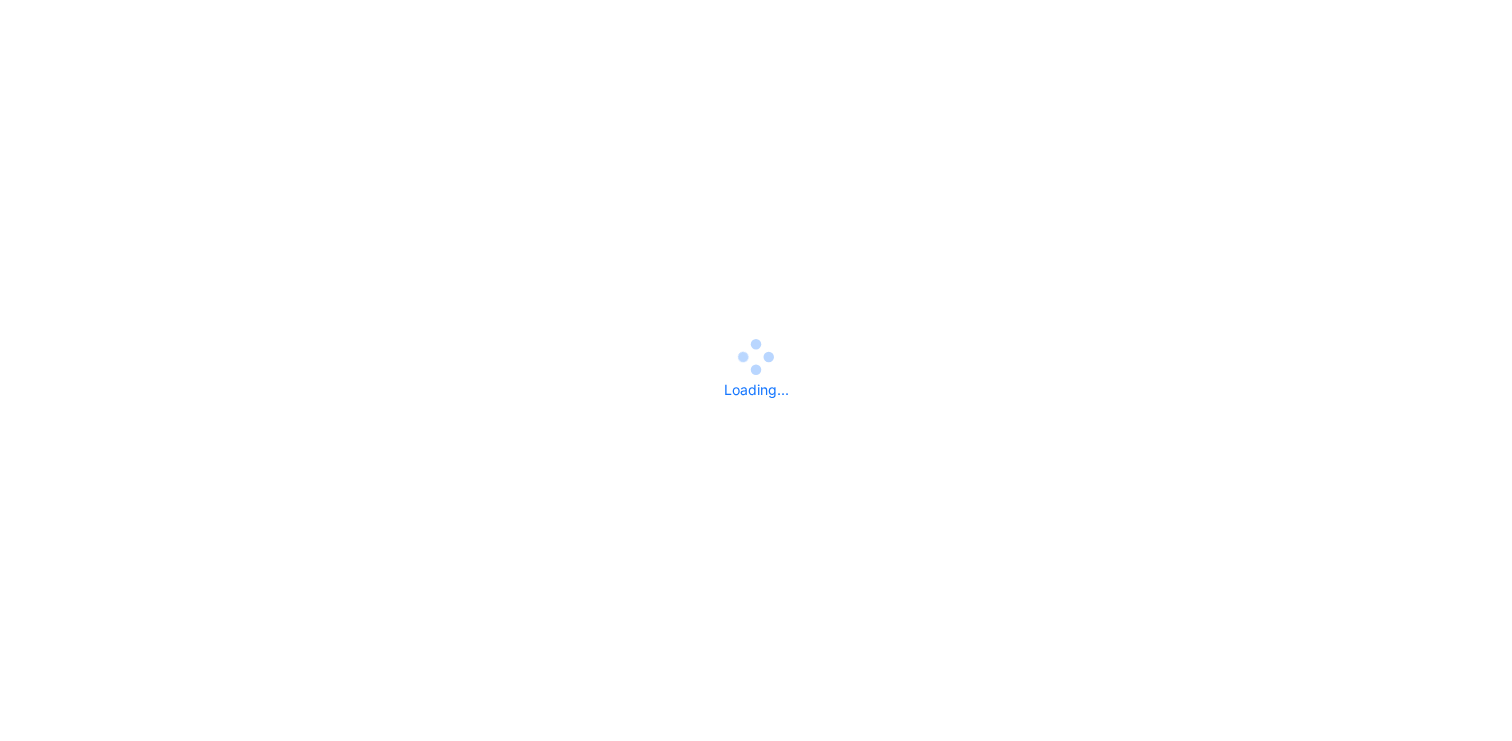 scroll, scrollTop: 0, scrollLeft: 0, axis: both 